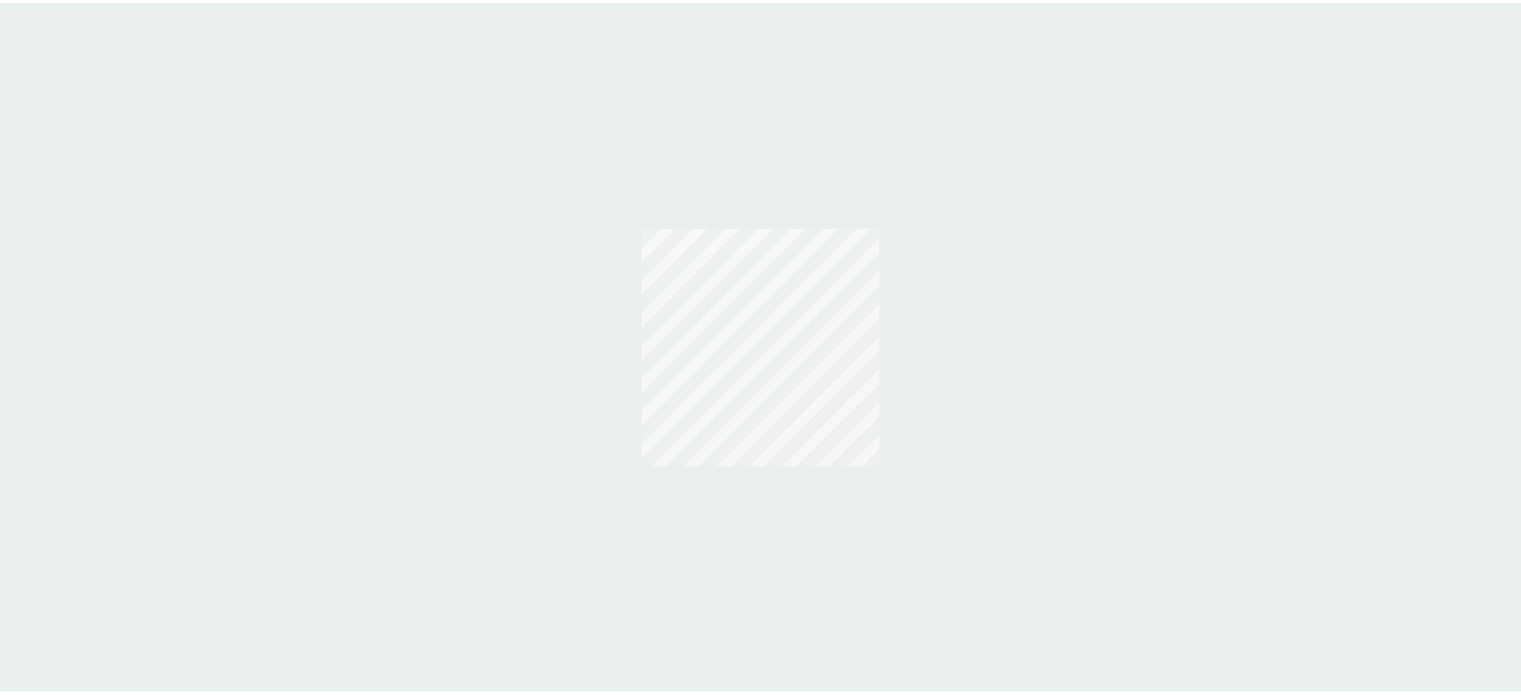 scroll, scrollTop: 0, scrollLeft: 0, axis: both 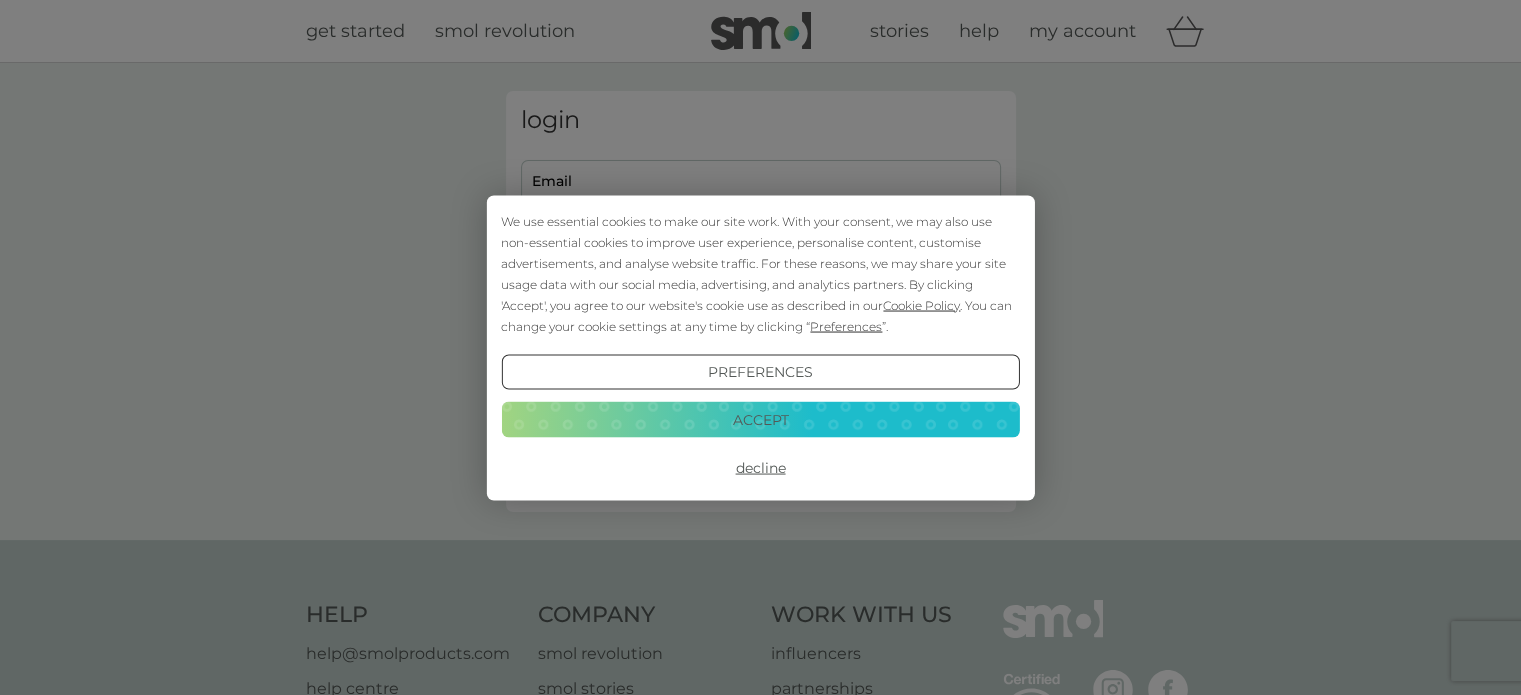 click on "Accept" at bounding box center [760, 420] 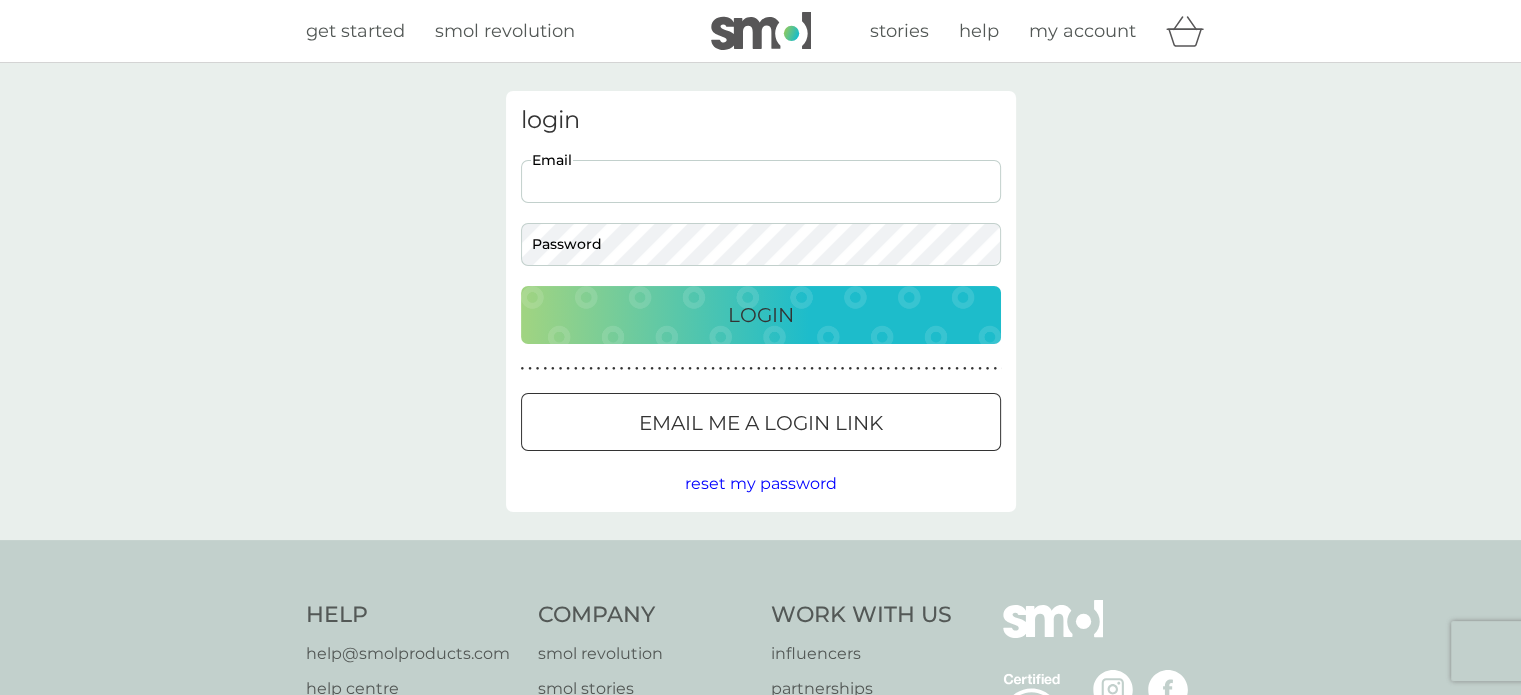 click on "Email" at bounding box center [761, 181] 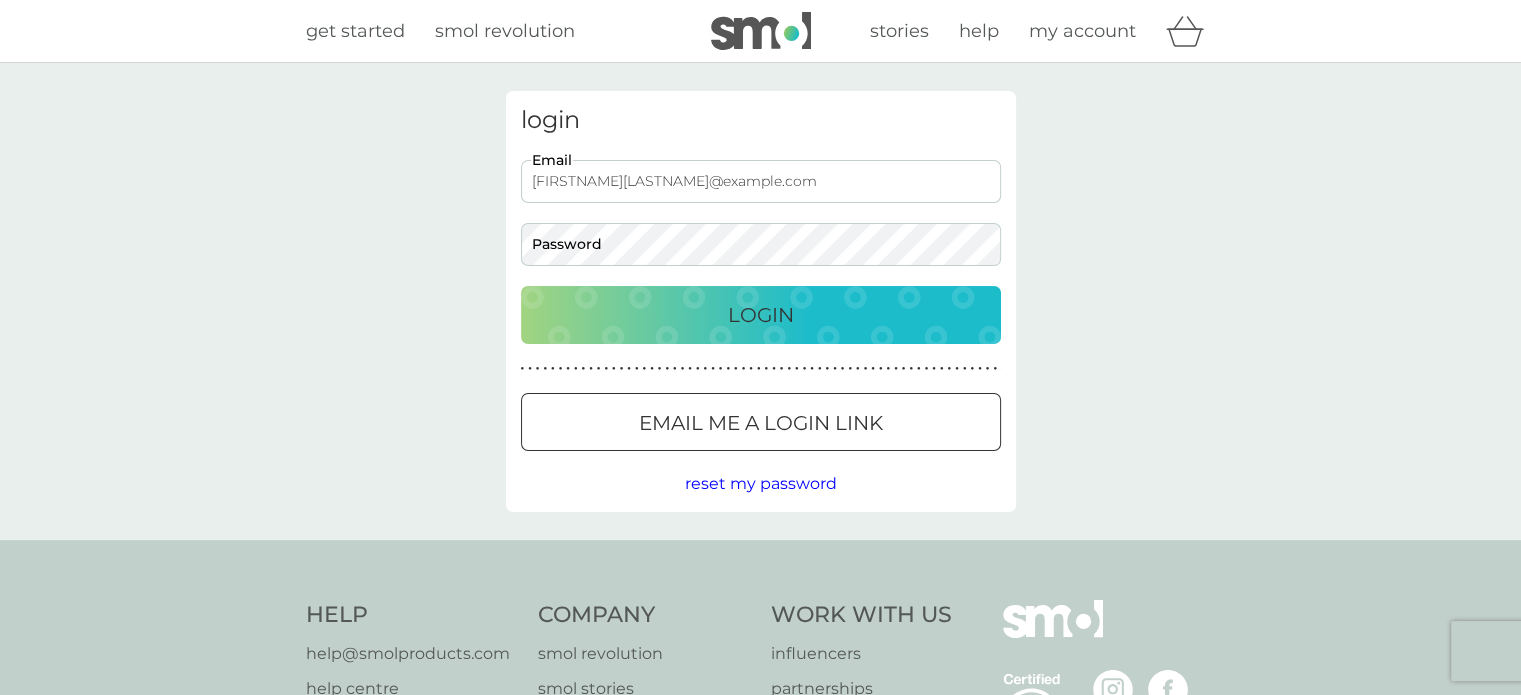 click on "Email me a login link" at bounding box center [761, 423] 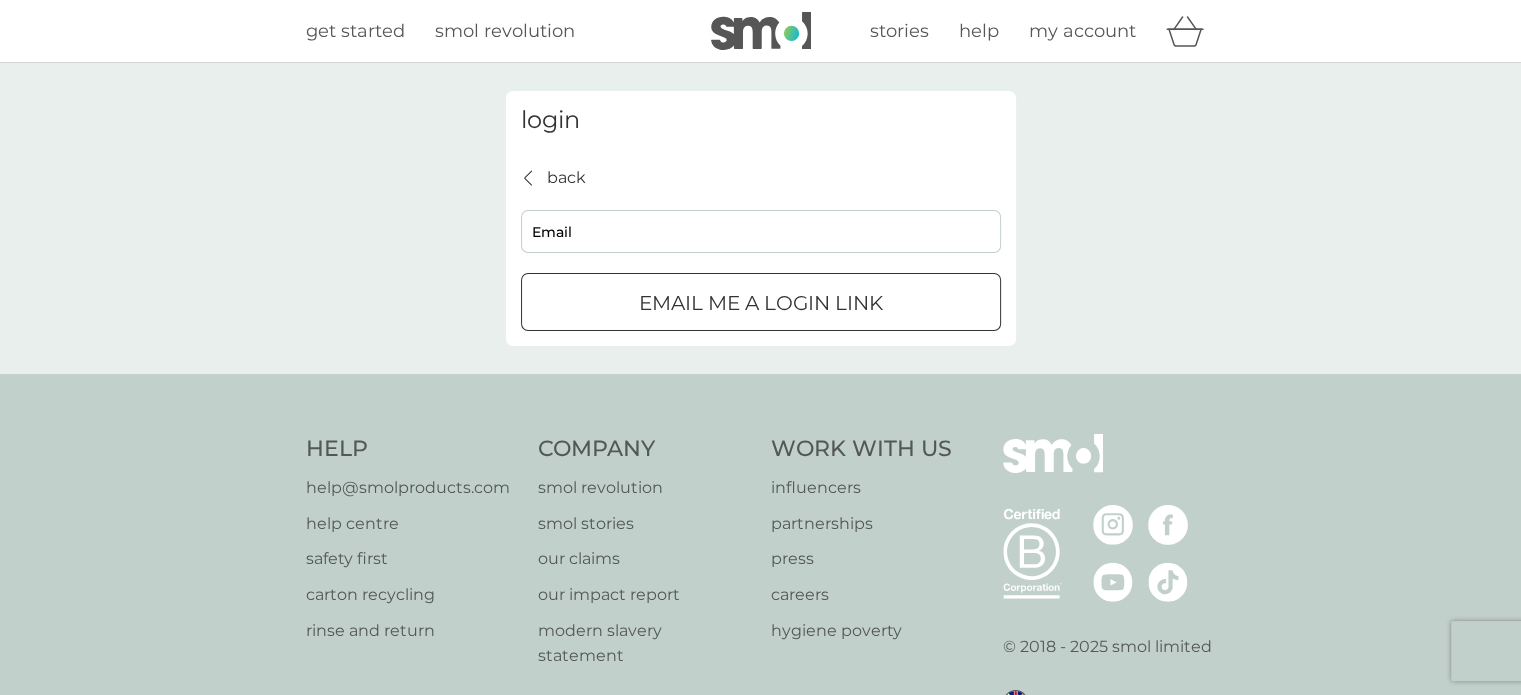 click on "Email" at bounding box center [761, 231] 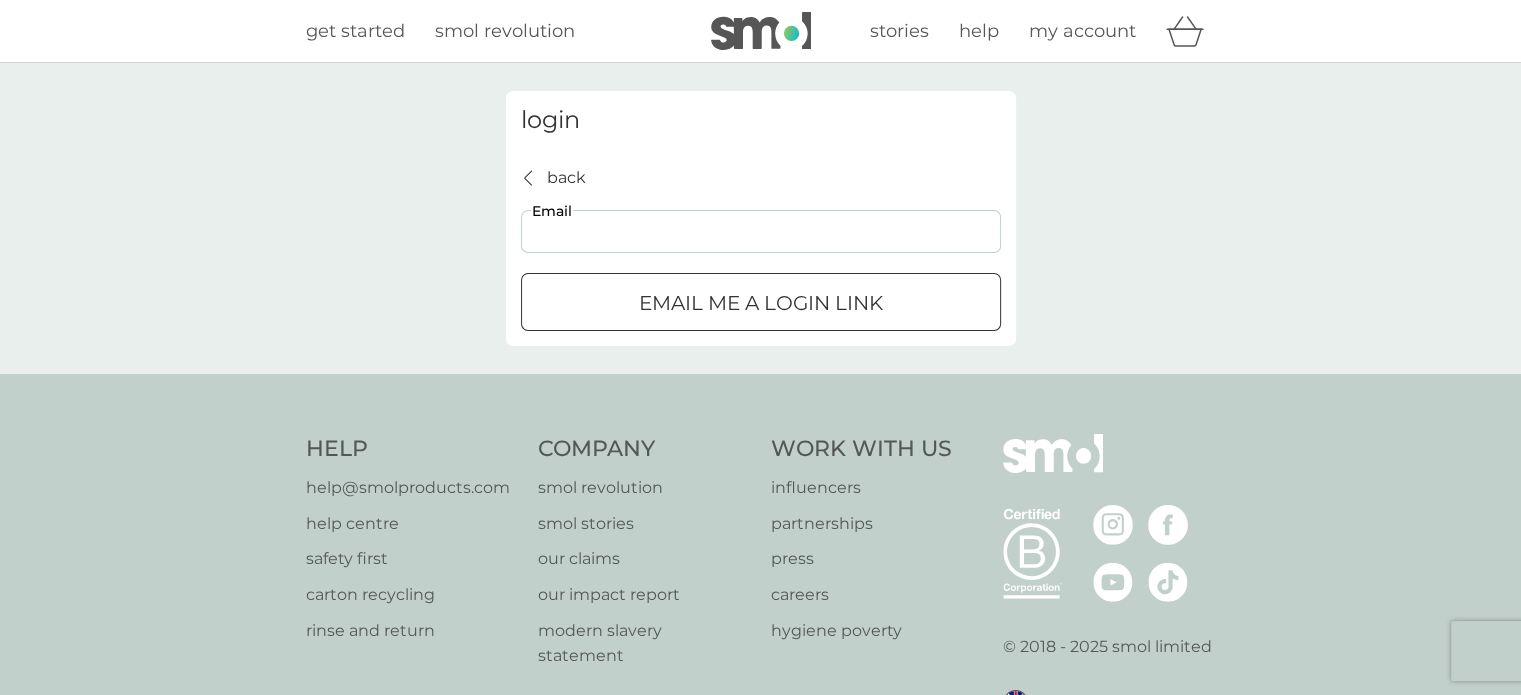 type on "annabutlerfreelance@gmail.com" 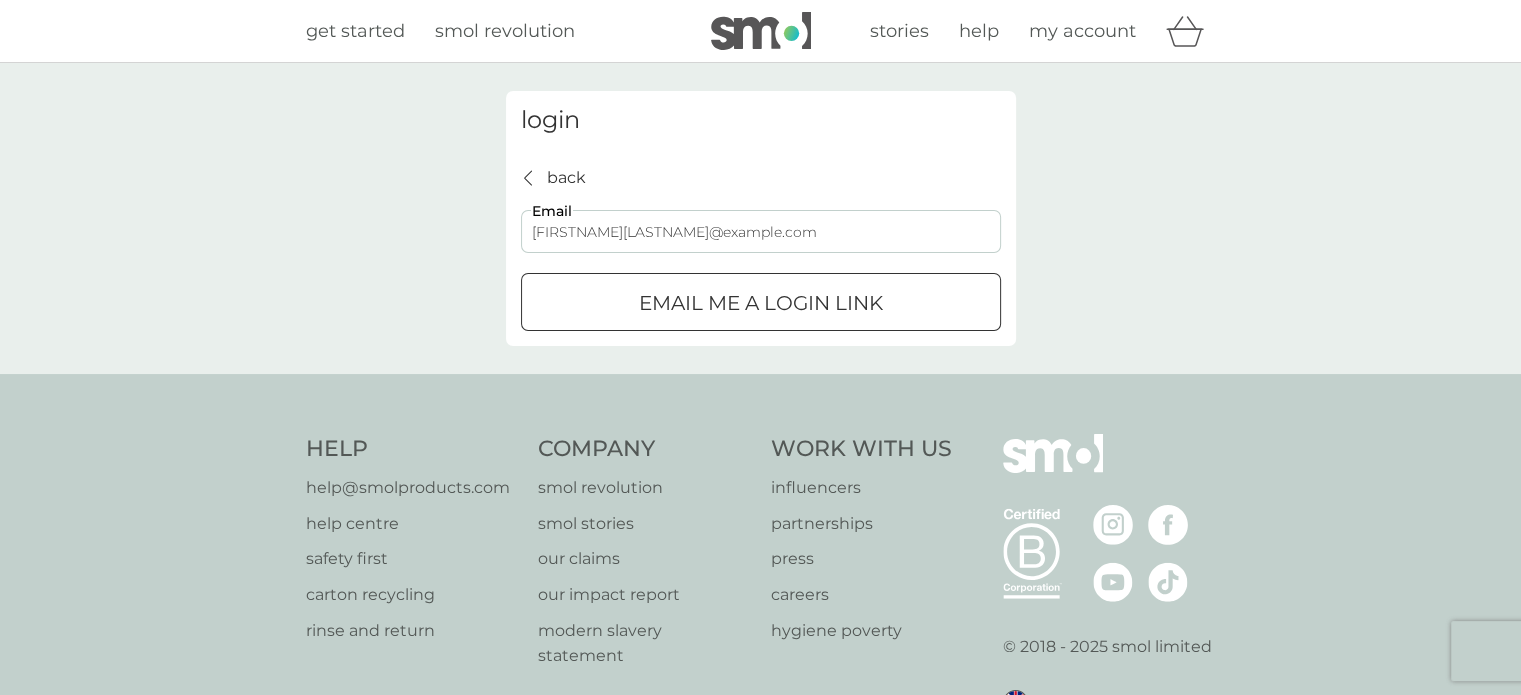 click on "Email me a login link" at bounding box center (761, 303) 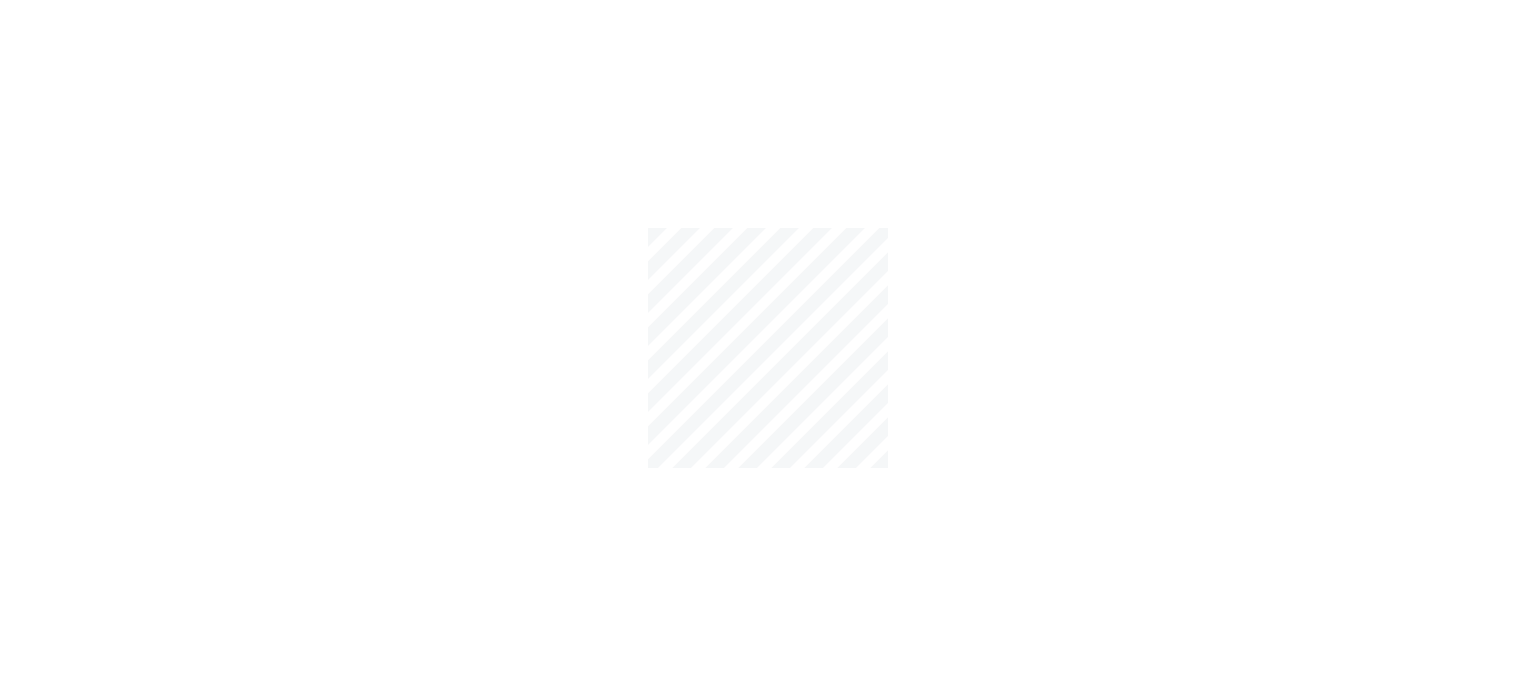 scroll, scrollTop: 0, scrollLeft: 0, axis: both 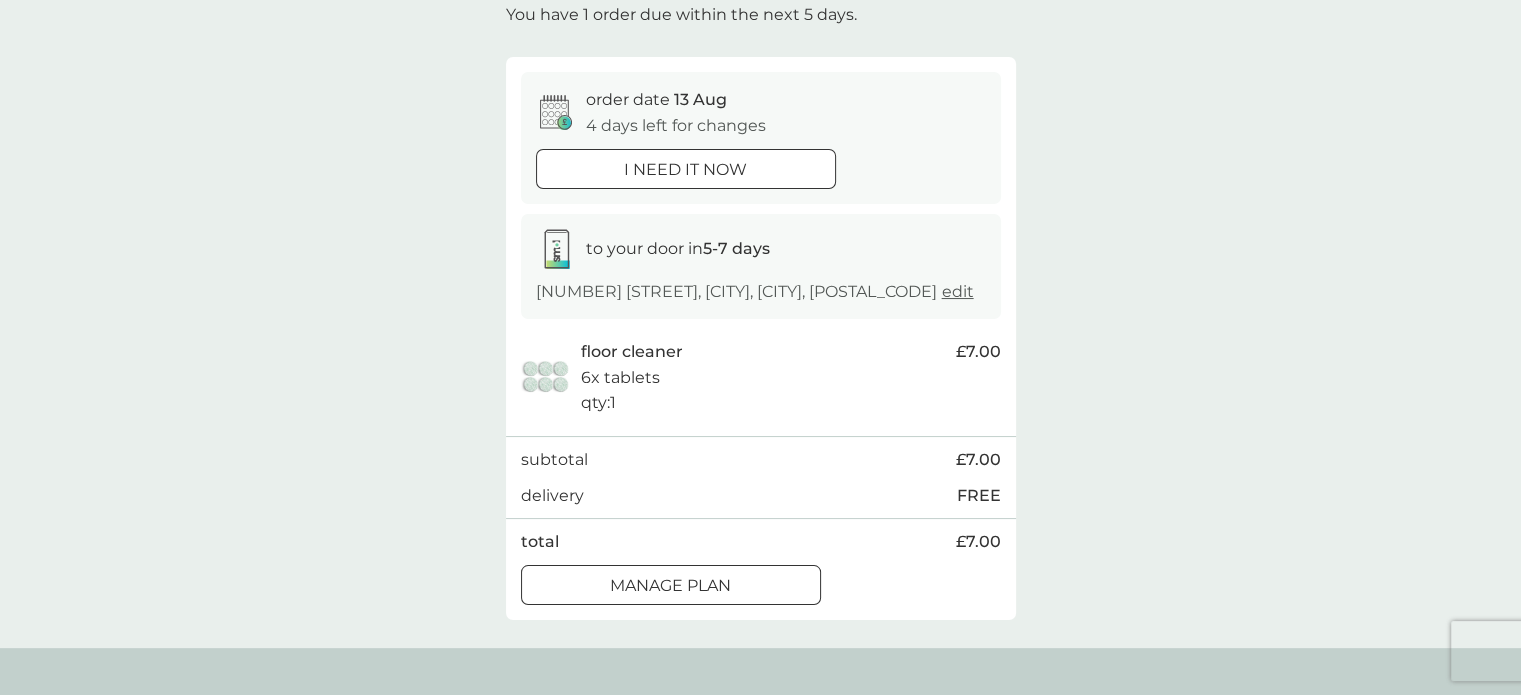click on "Manage plan" at bounding box center (670, 586) 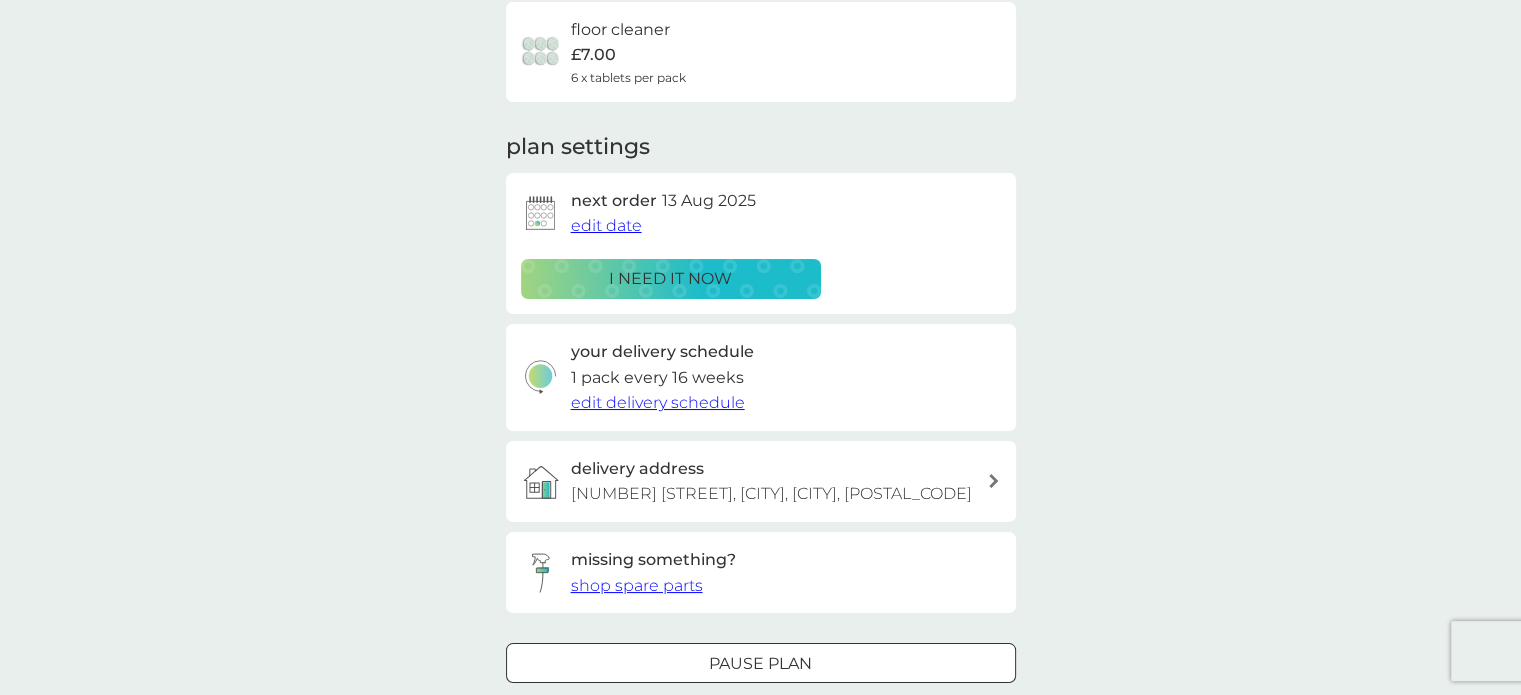 scroll, scrollTop: 170, scrollLeft: 0, axis: vertical 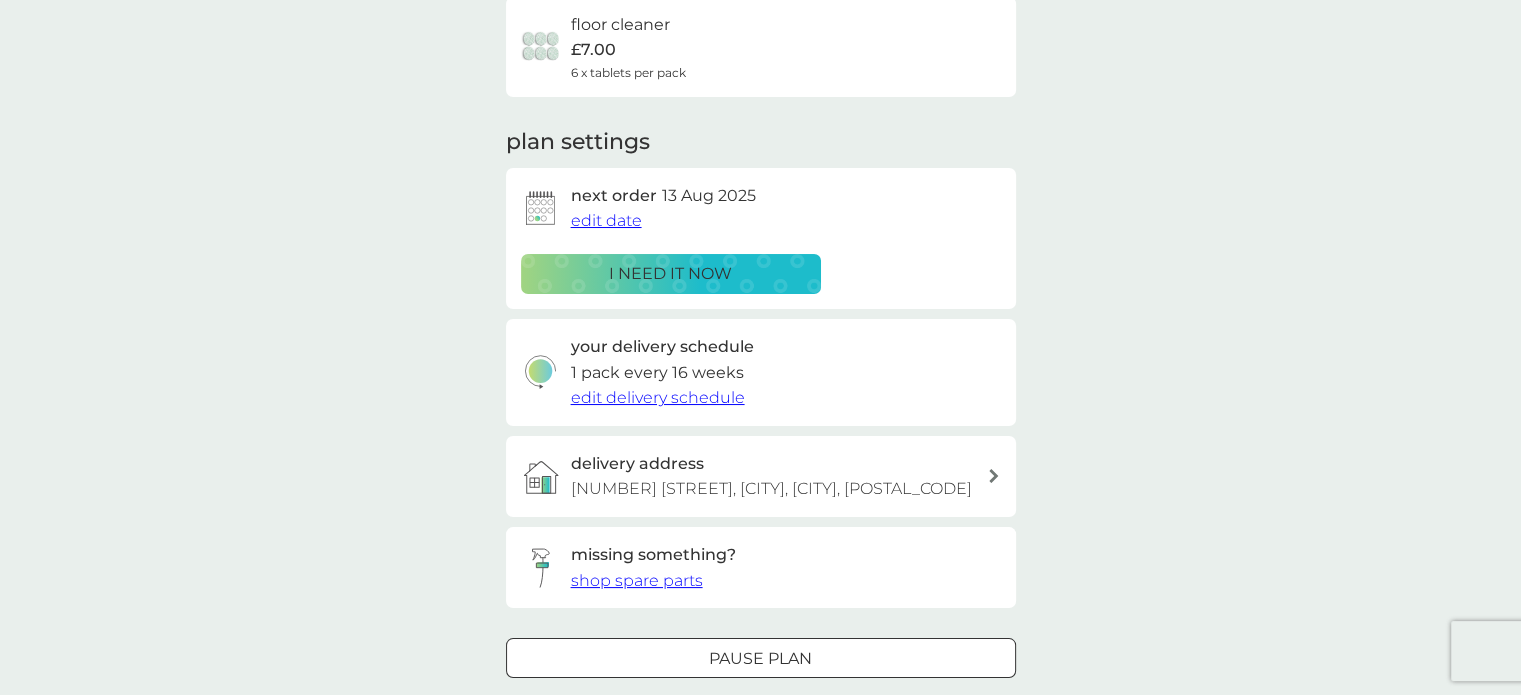click on "edit date" at bounding box center (606, 220) 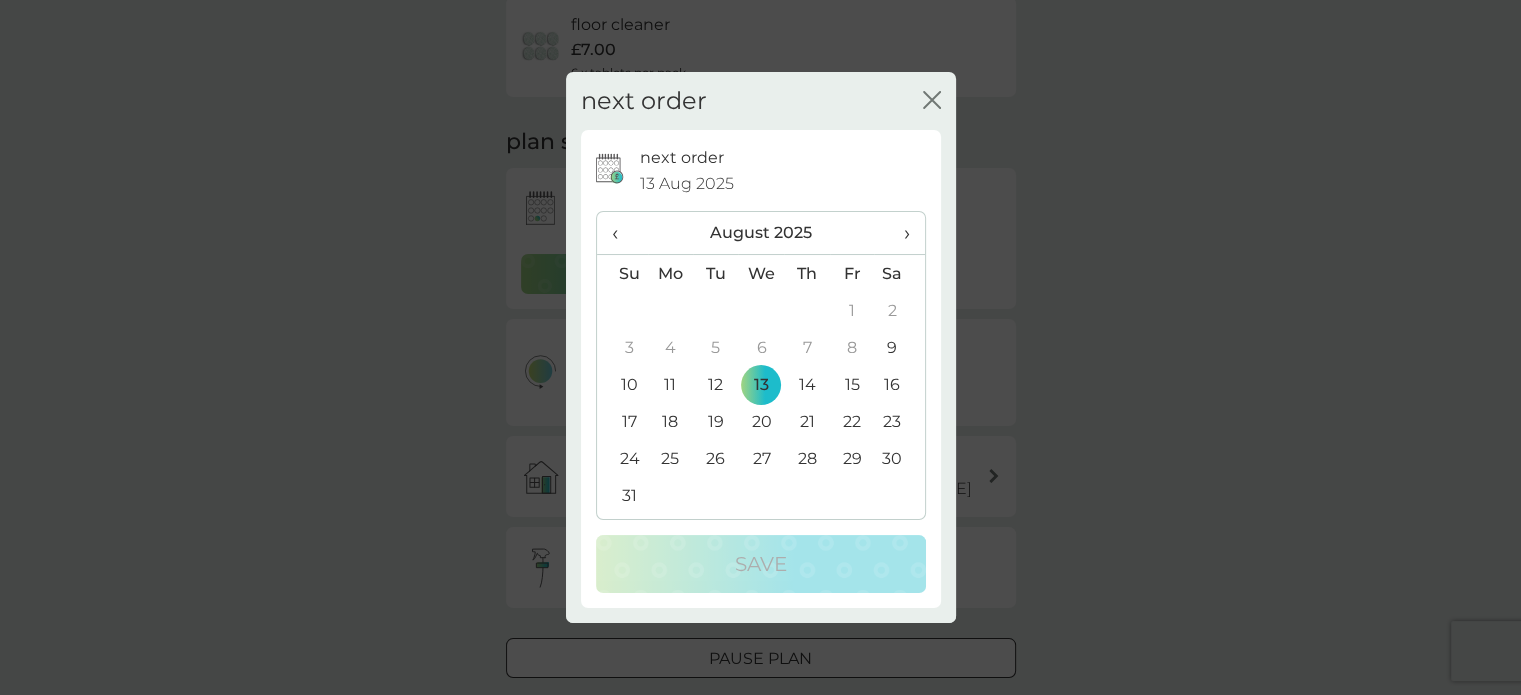 click on "›" at bounding box center [899, 233] 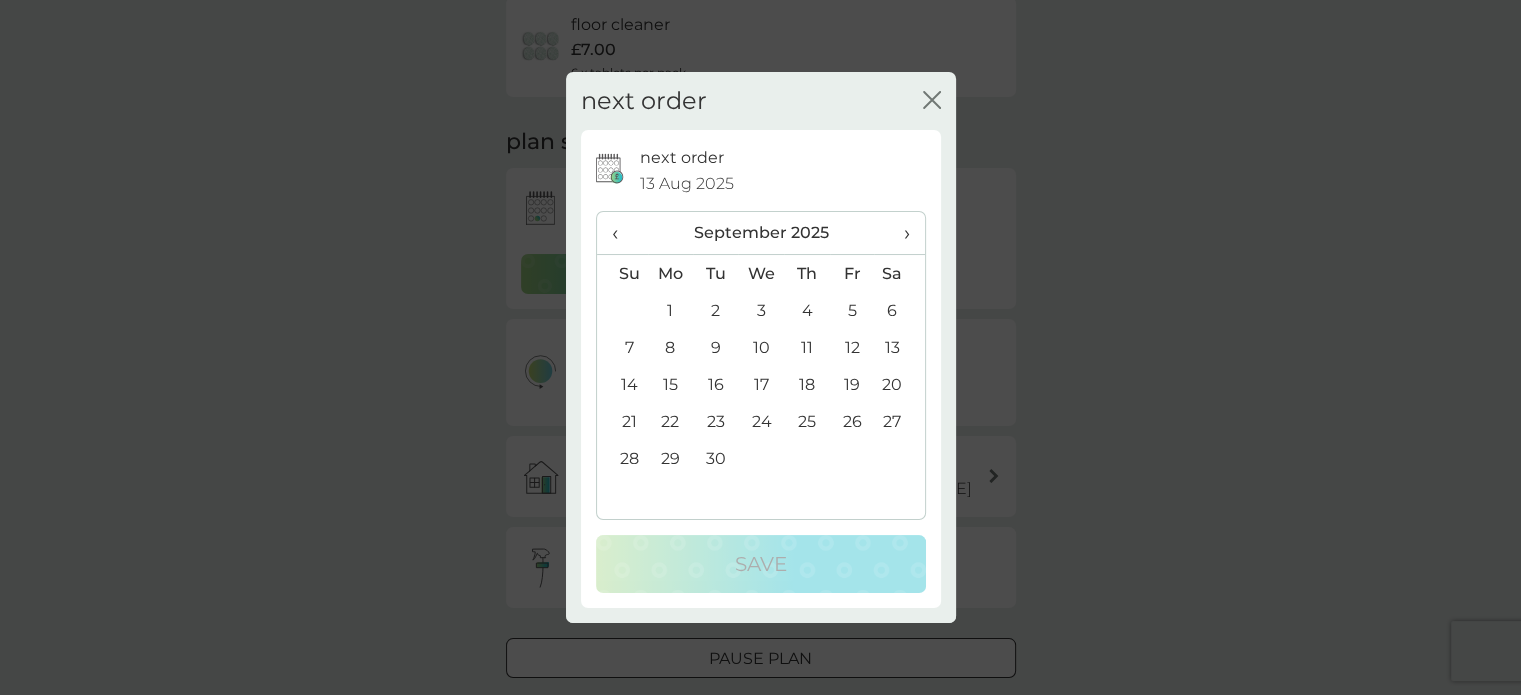 click on "›" at bounding box center (899, 233) 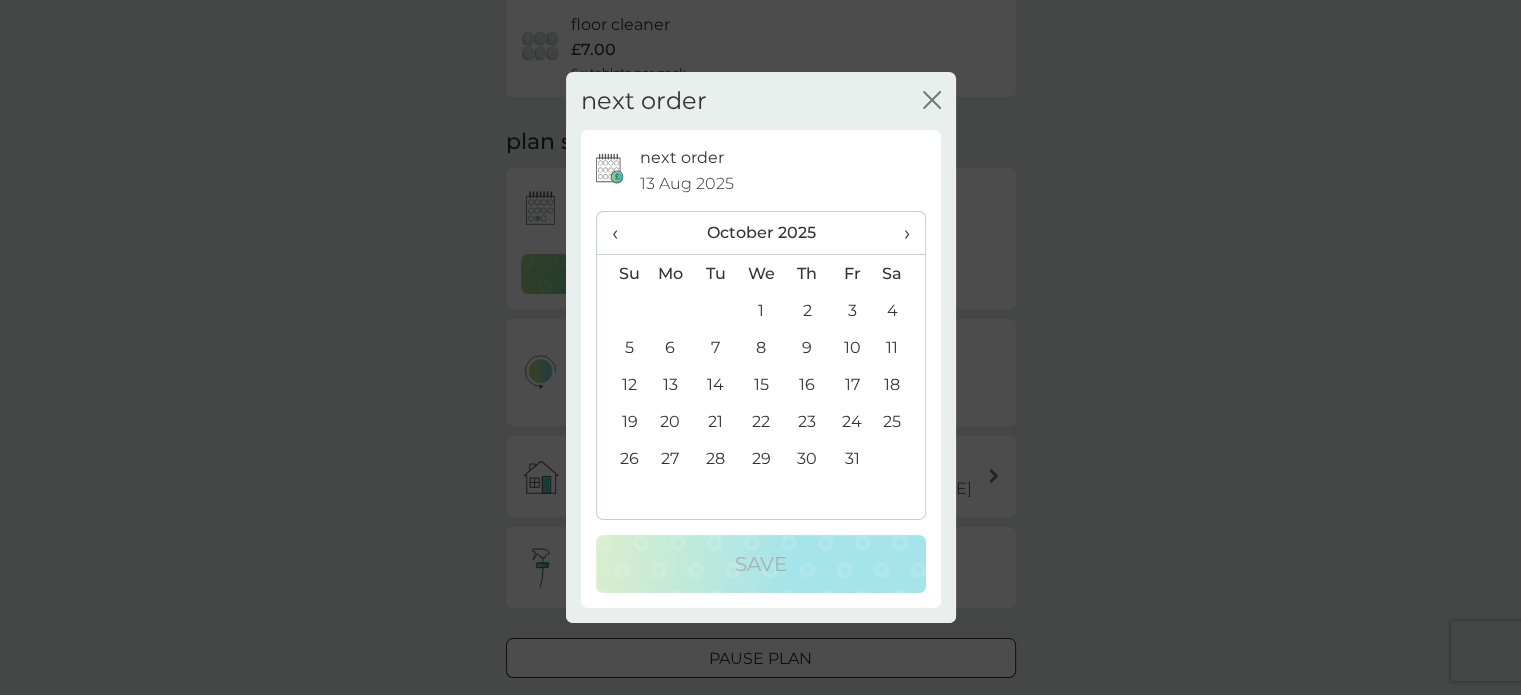 click on "15" at bounding box center (761, 384) 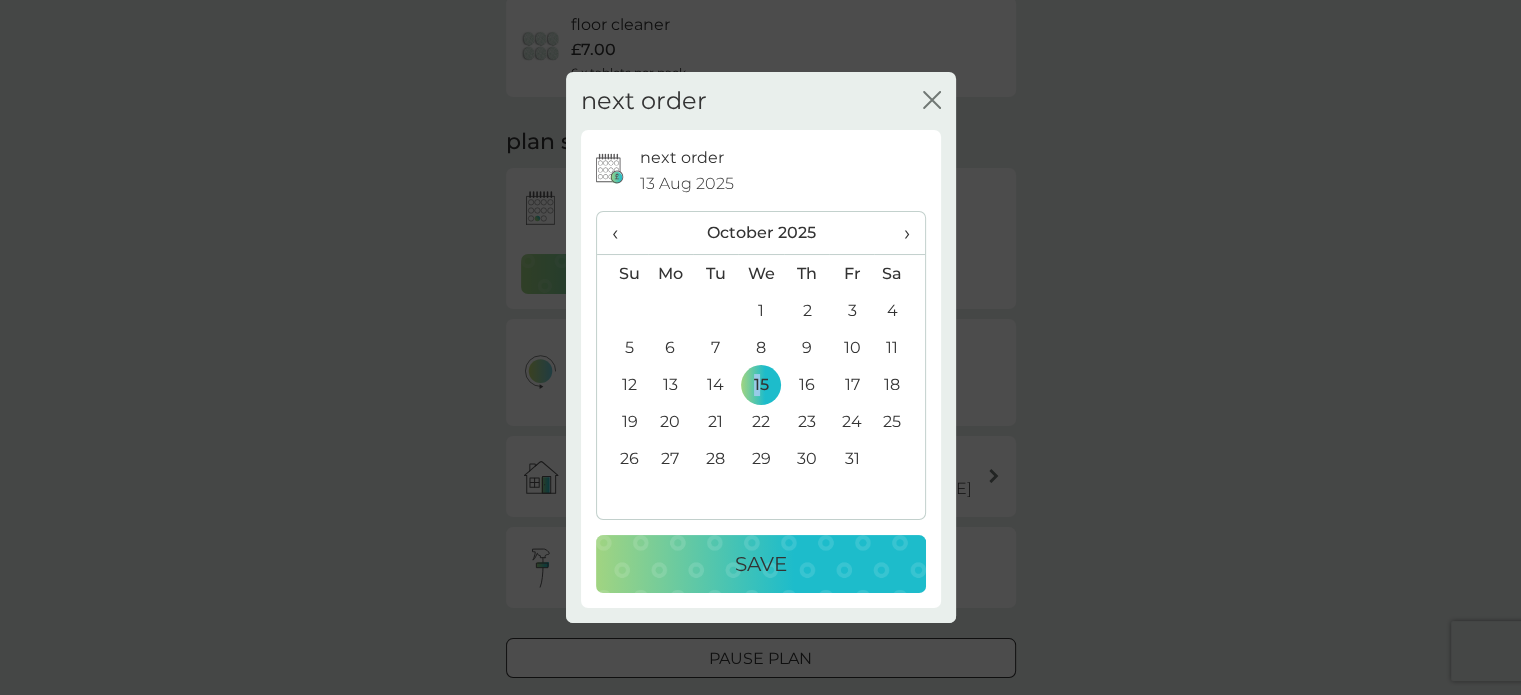 click on "Save" at bounding box center [761, 564] 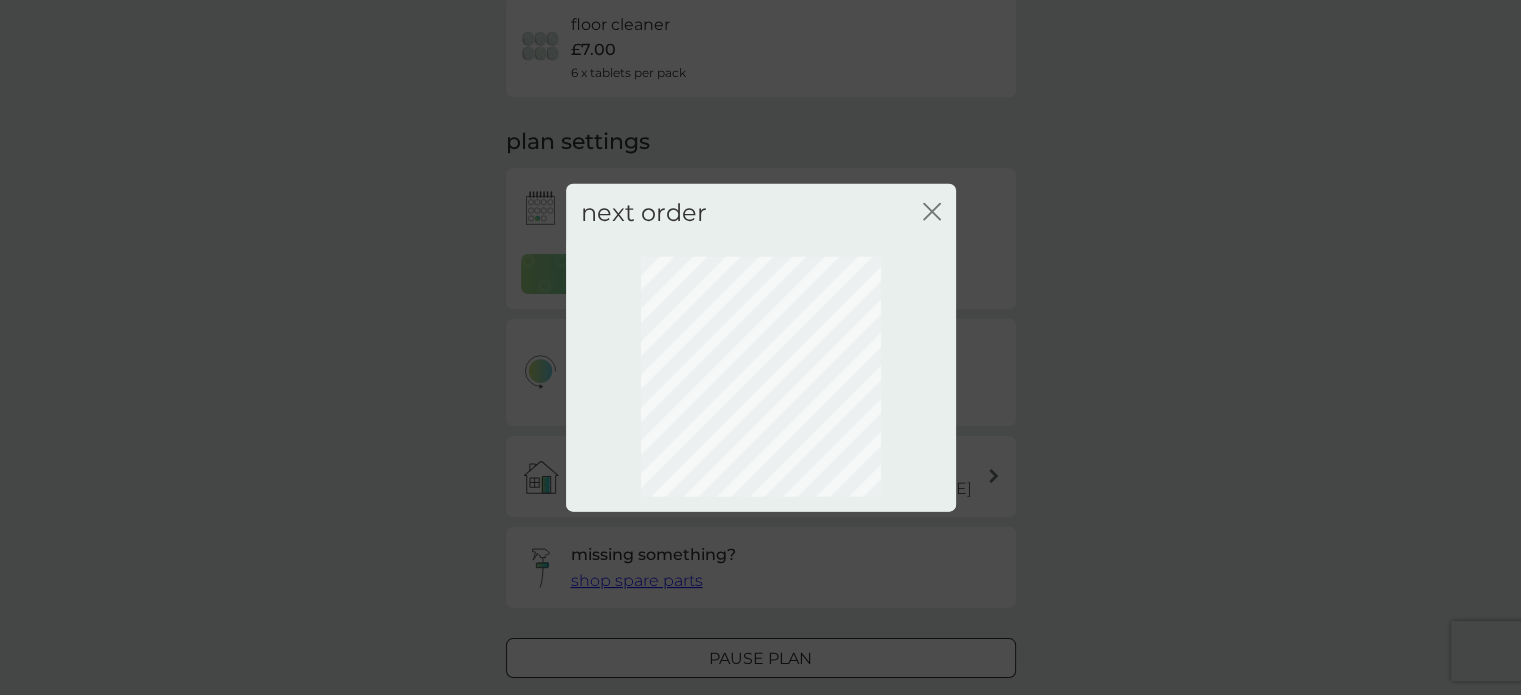 scroll, scrollTop: 143, scrollLeft: 0, axis: vertical 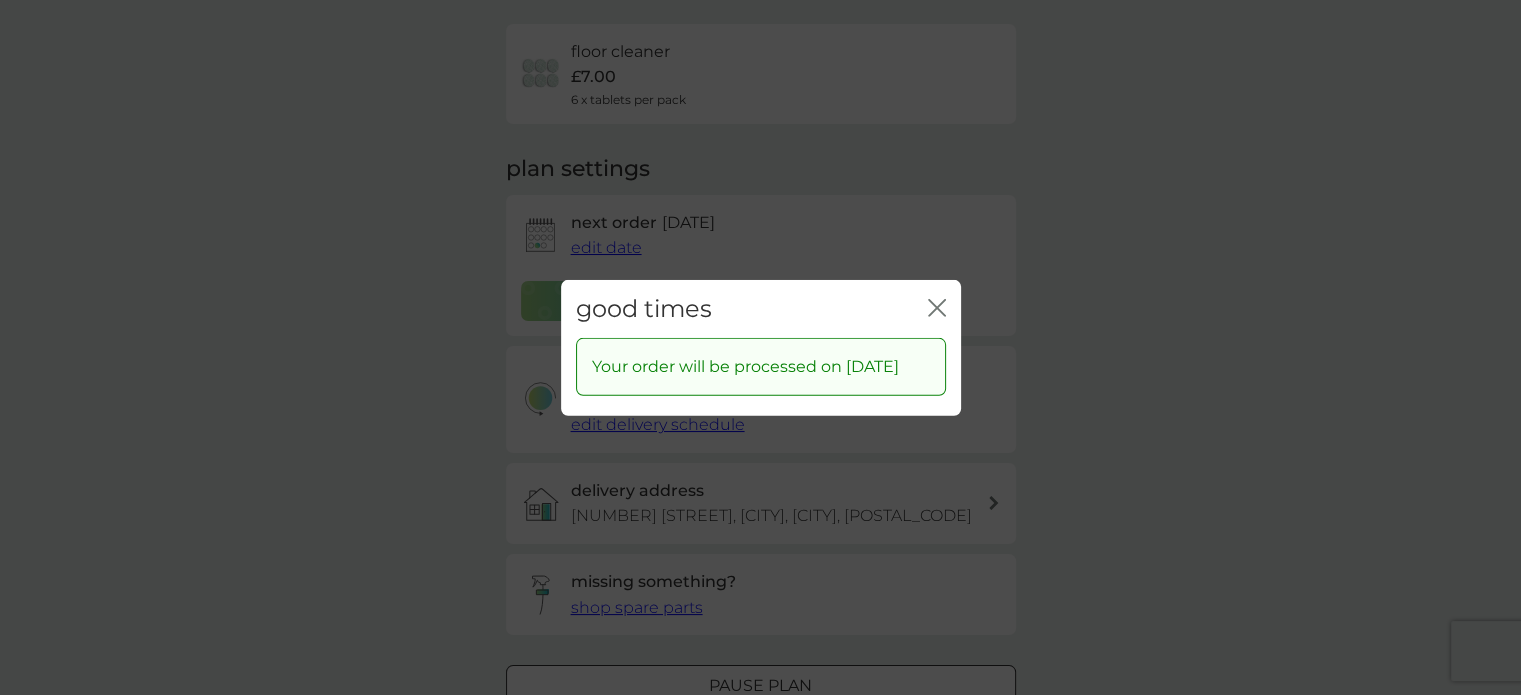 click on "close" 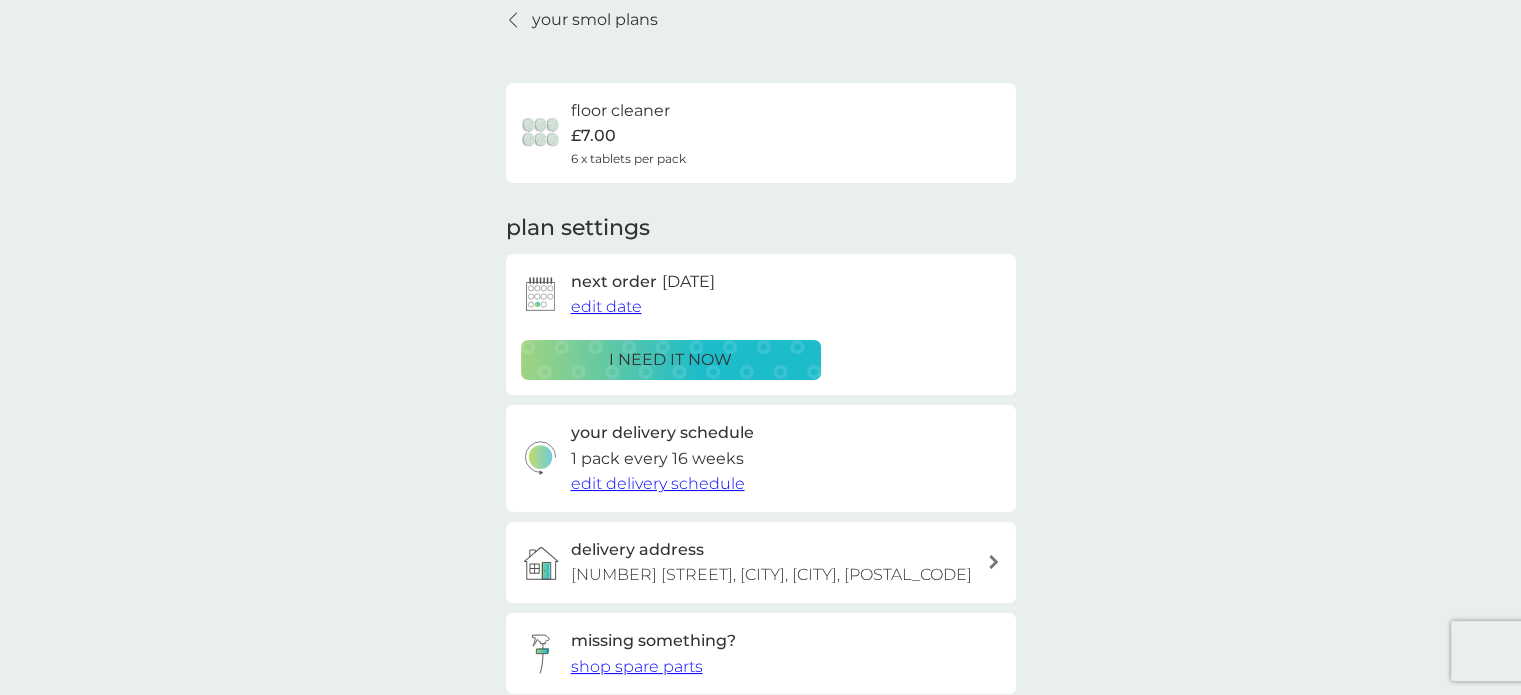 scroll, scrollTop: 0, scrollLeft: 0, axis: both 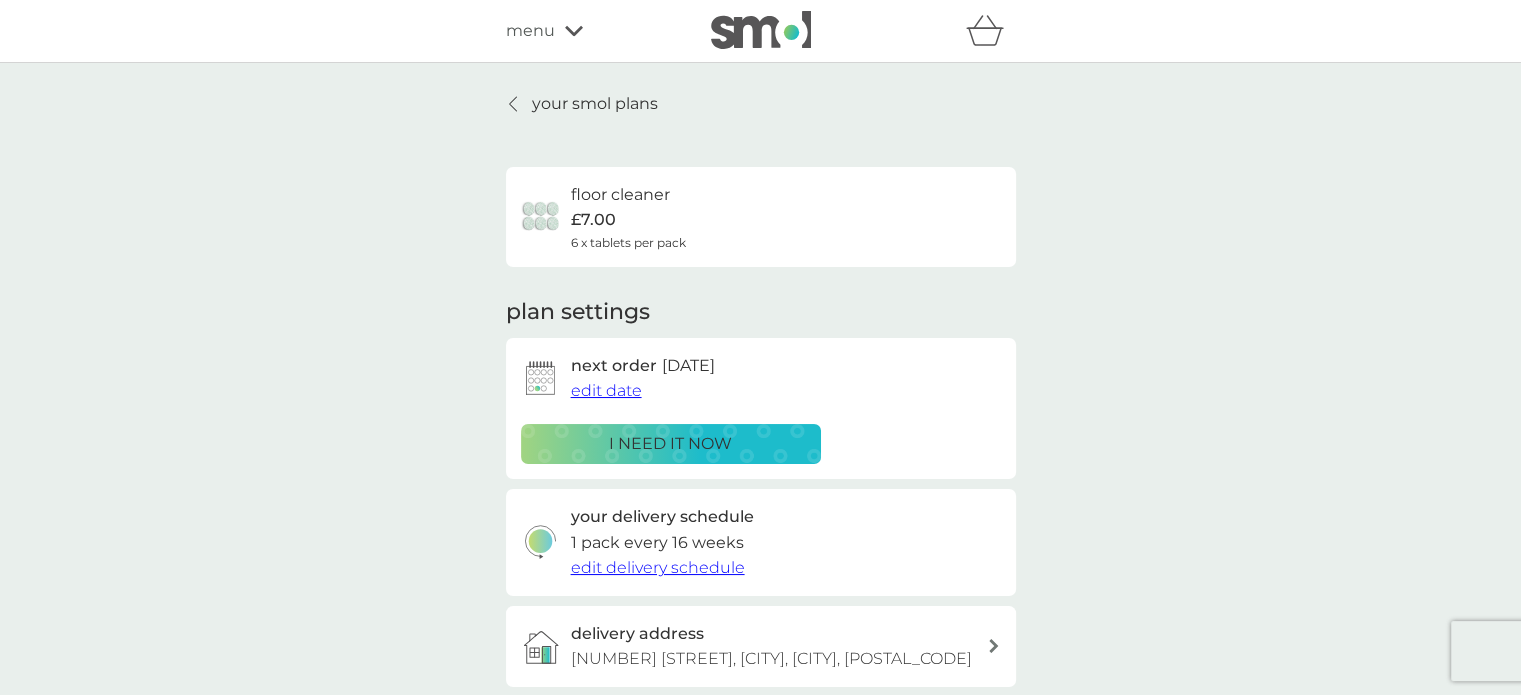 click on "your smol plans" at bounding box center (595, 104) 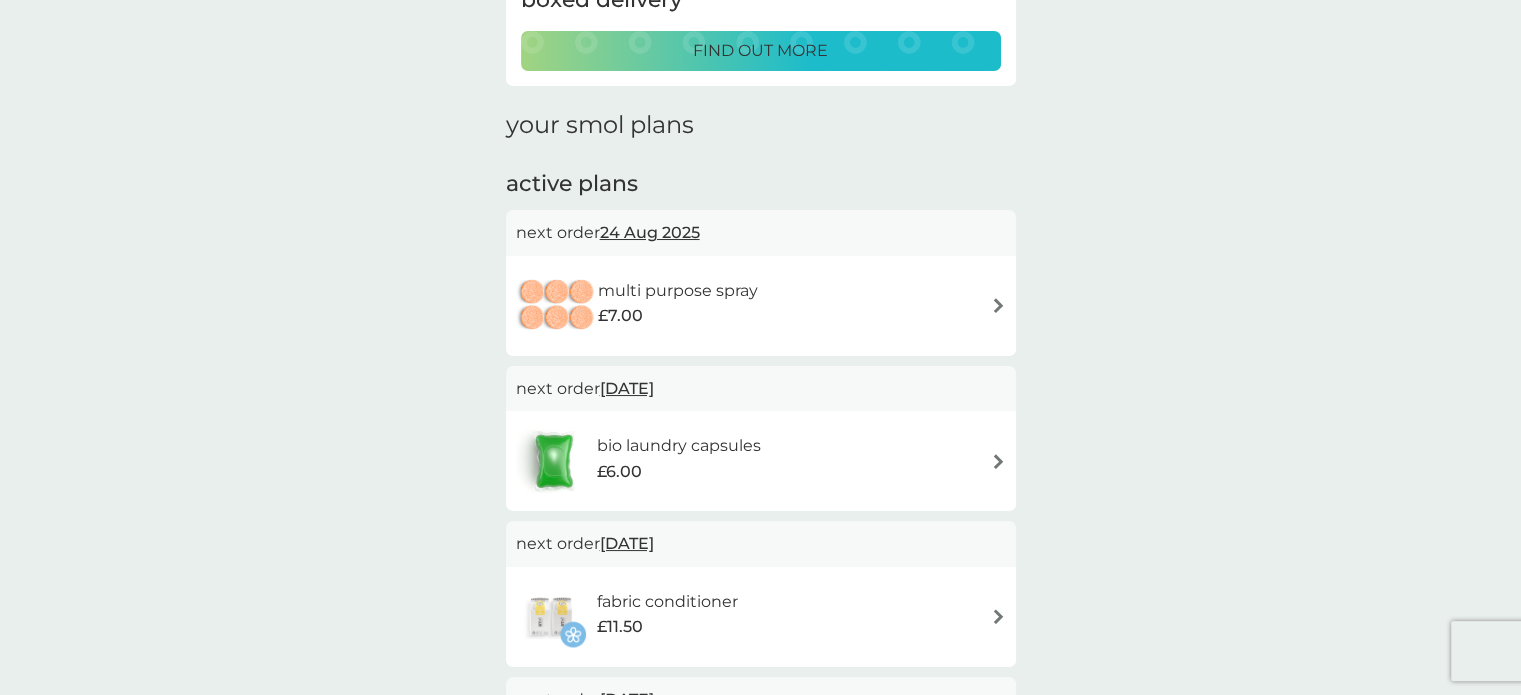 scroll, scrollTop: 210, scrollLeft: 0, axis: vertical 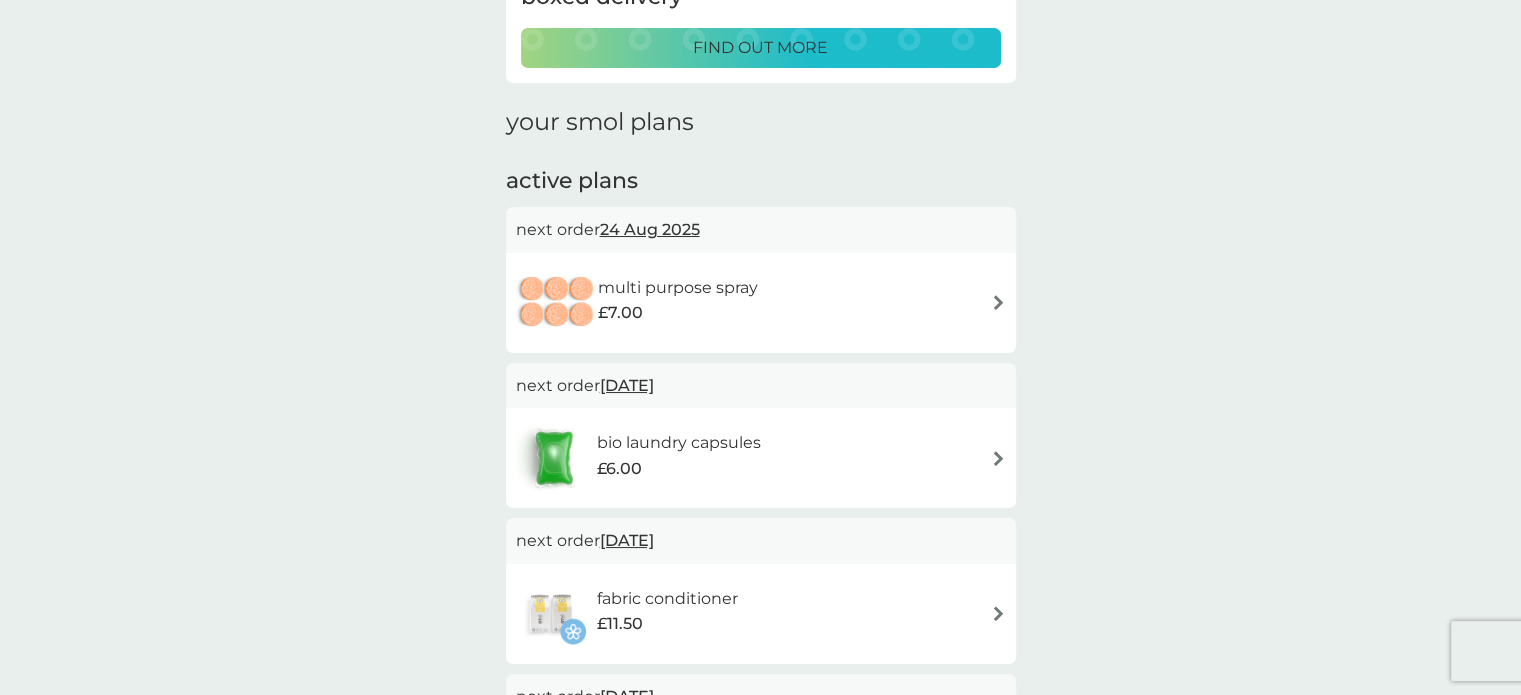 click on "multi purpose spray £7.00" at bounding box center [761, 303] 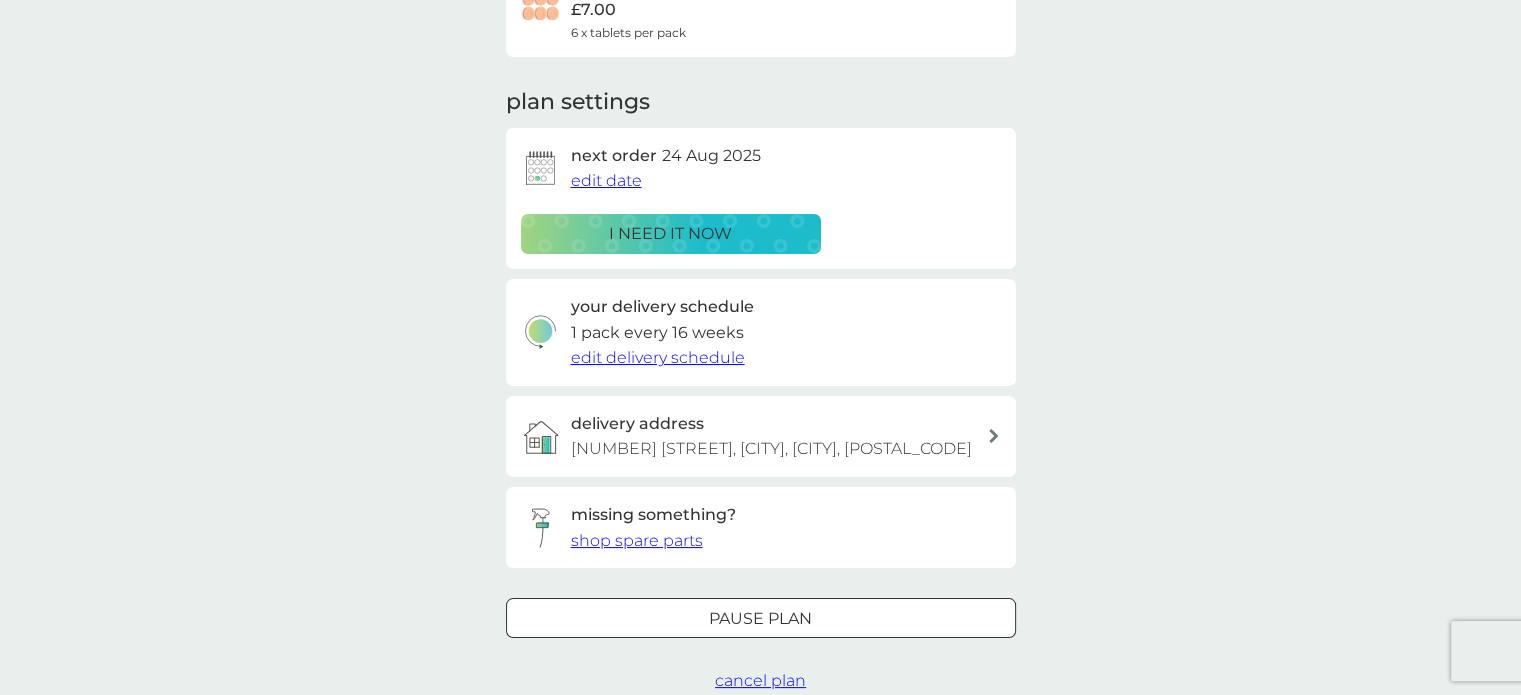scroll, scrollTop: 0, scrollLeft: 0, axis: both 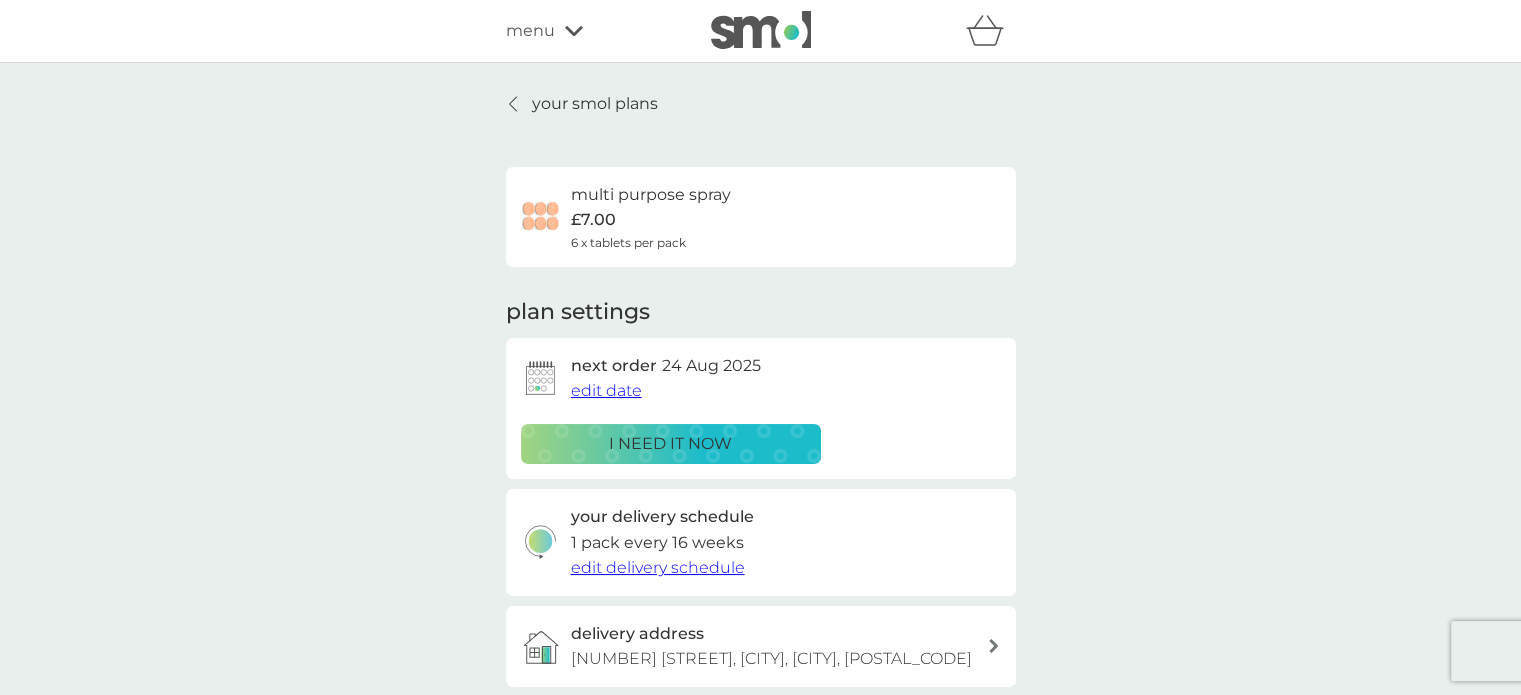 click on "edit date" at bounding box center [606, 390] 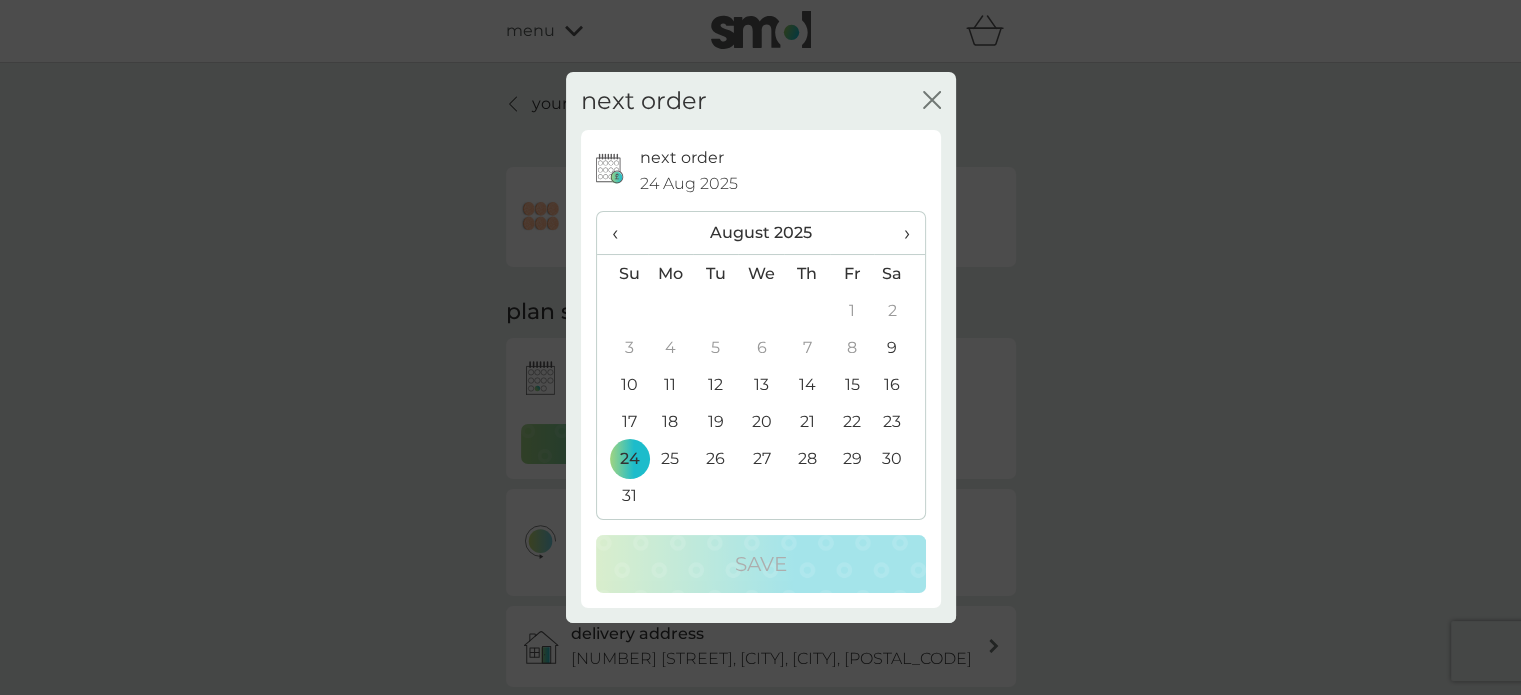 click on "›" at bounding box center [899, 233] 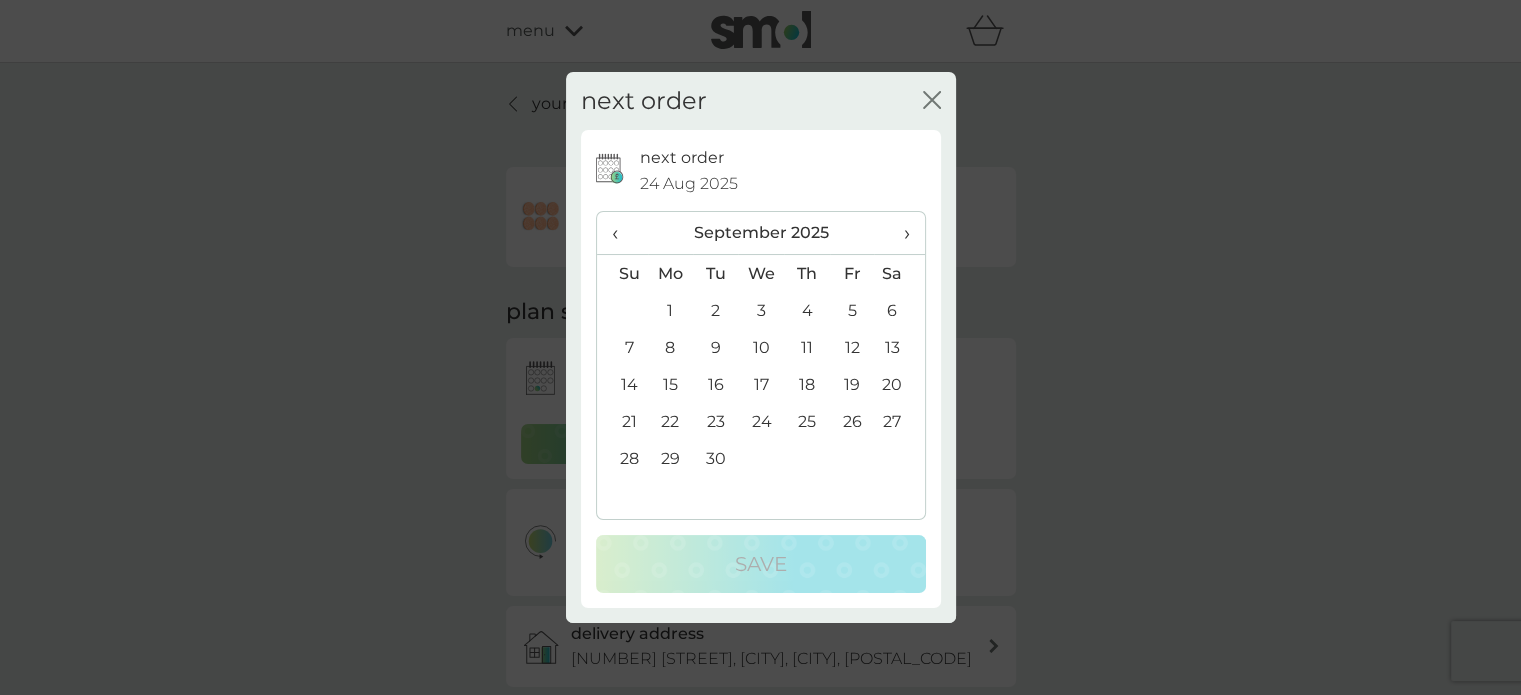 click on "›" at bounding box center (899, 233) 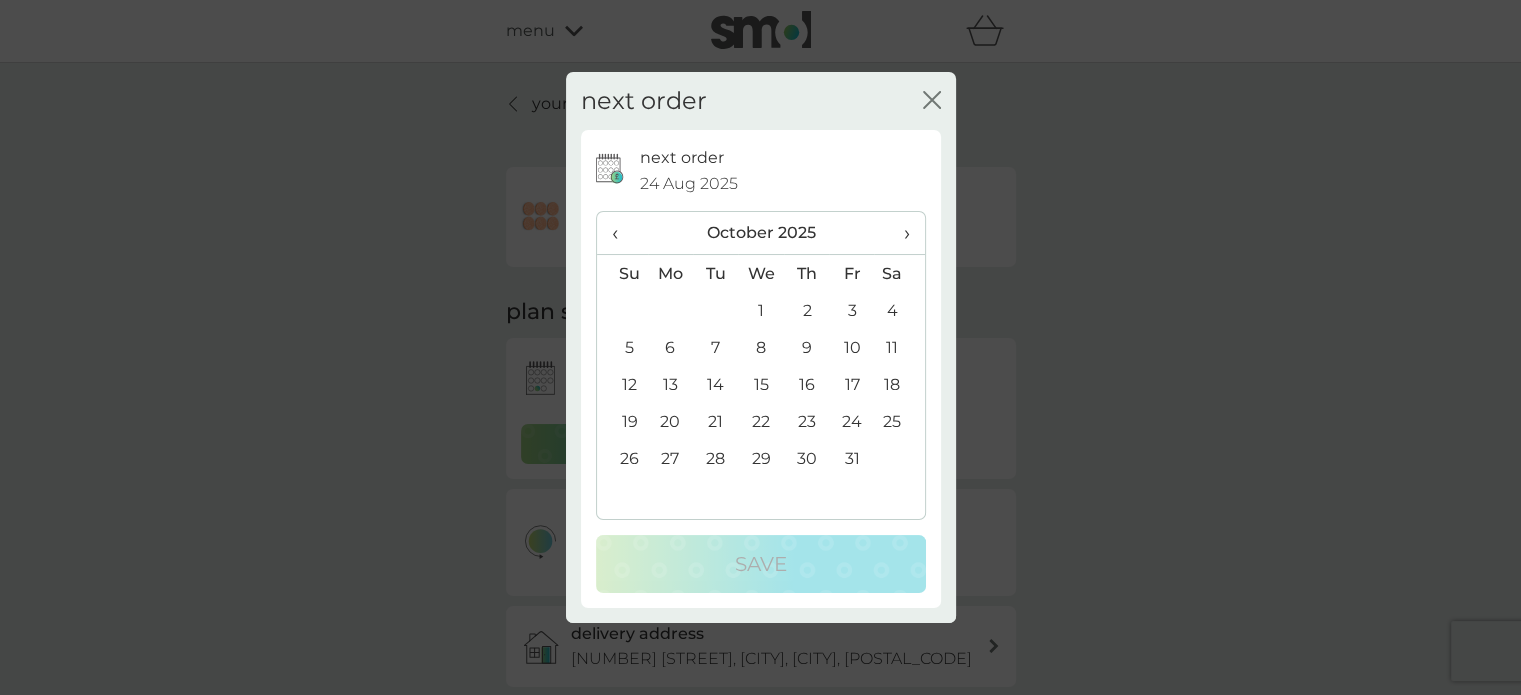 click on "15" at bounding box center [761, 384] 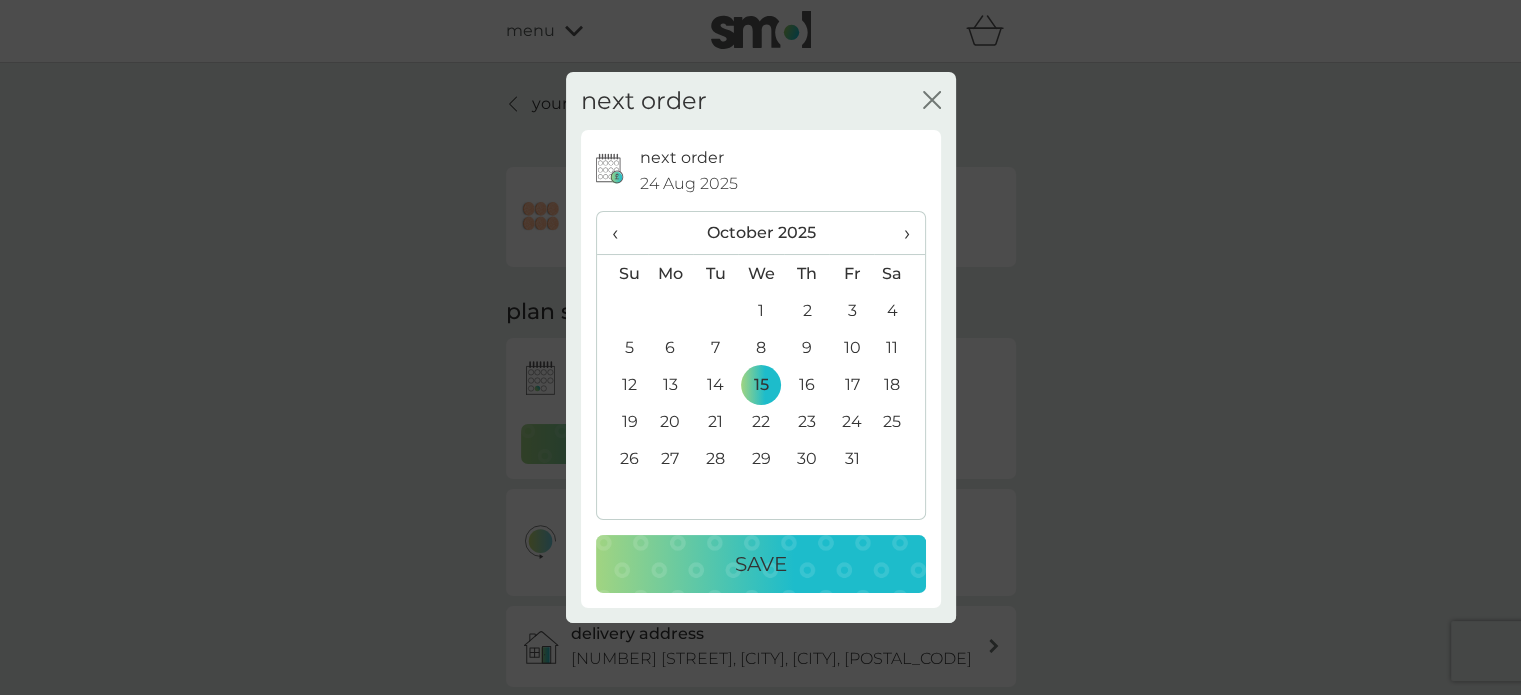 click on "Save" at bounding box center [761, 564] 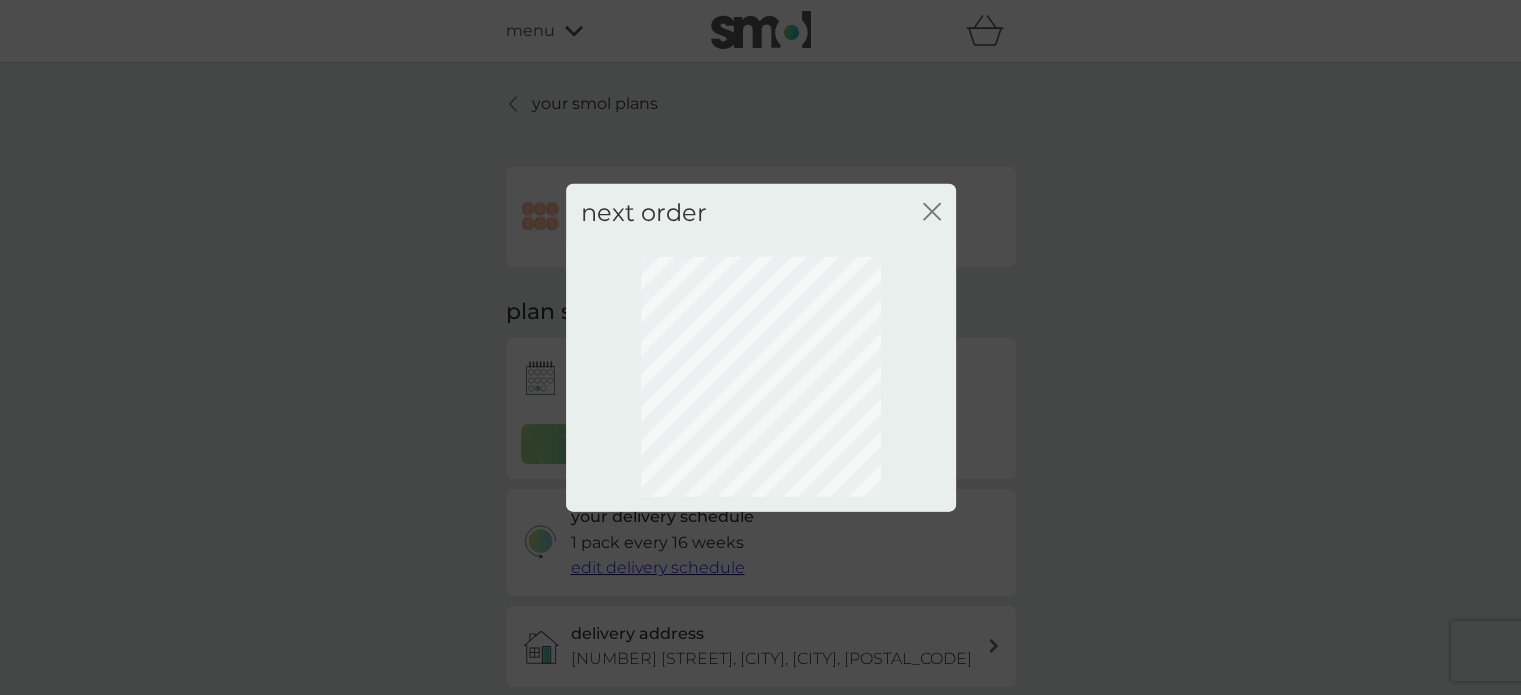 click 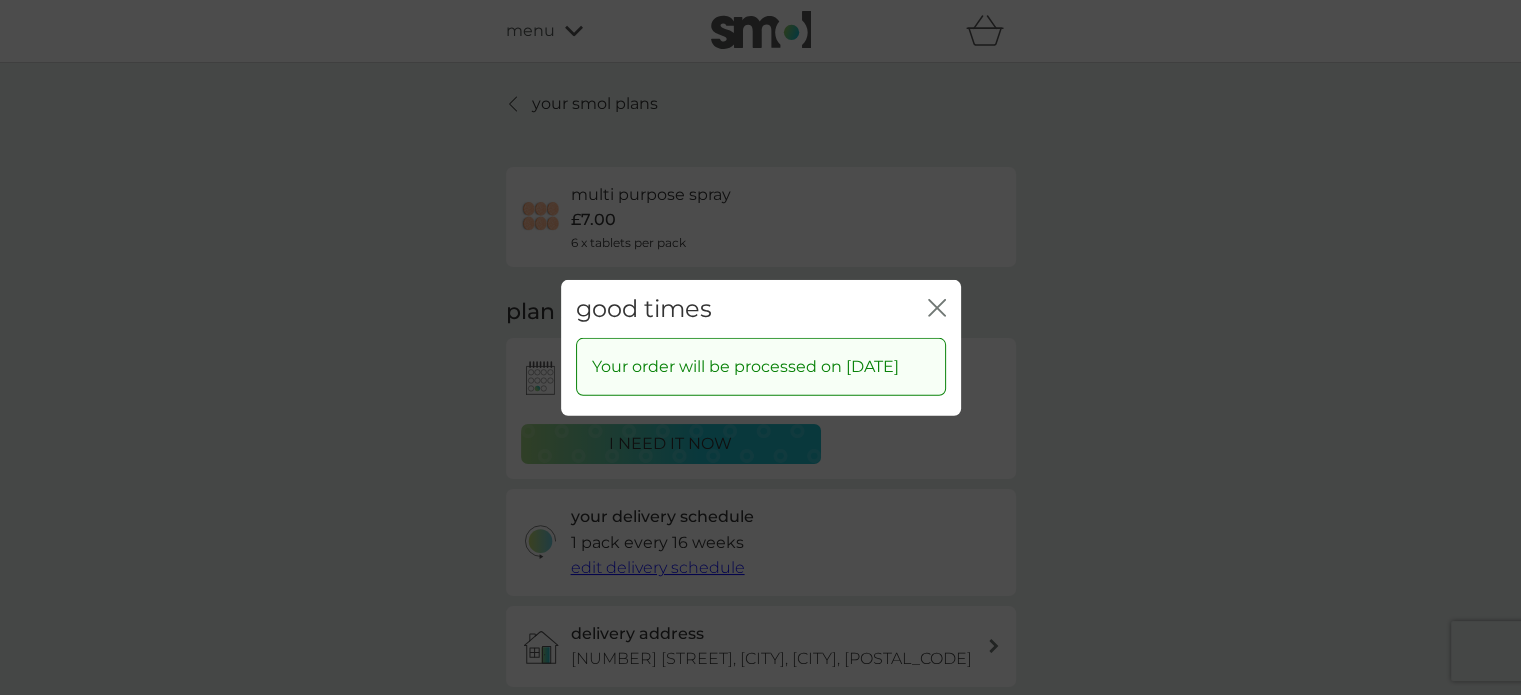 click 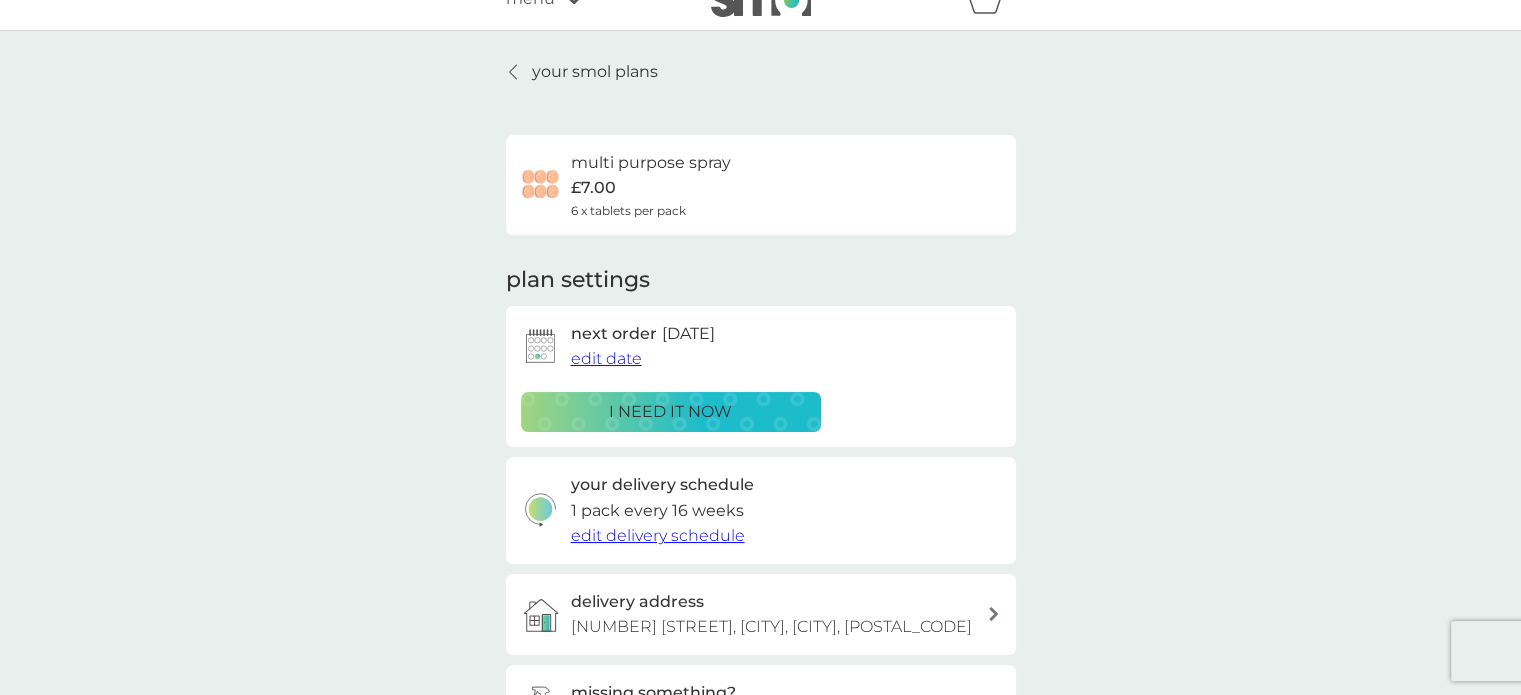 scroll, scrollTop: 0, scrollLeft: 0, axis: both 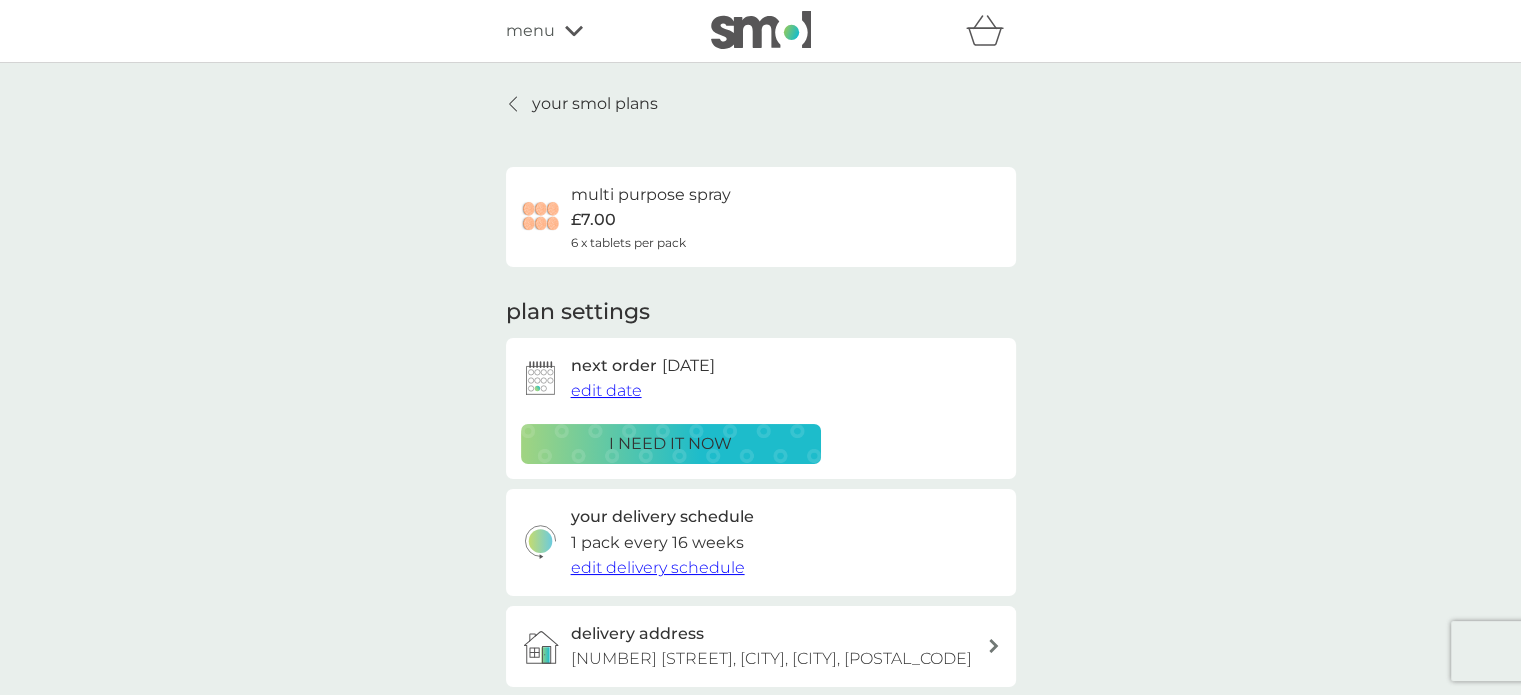 click on "your smol plans" at bounding box center [595, 104] 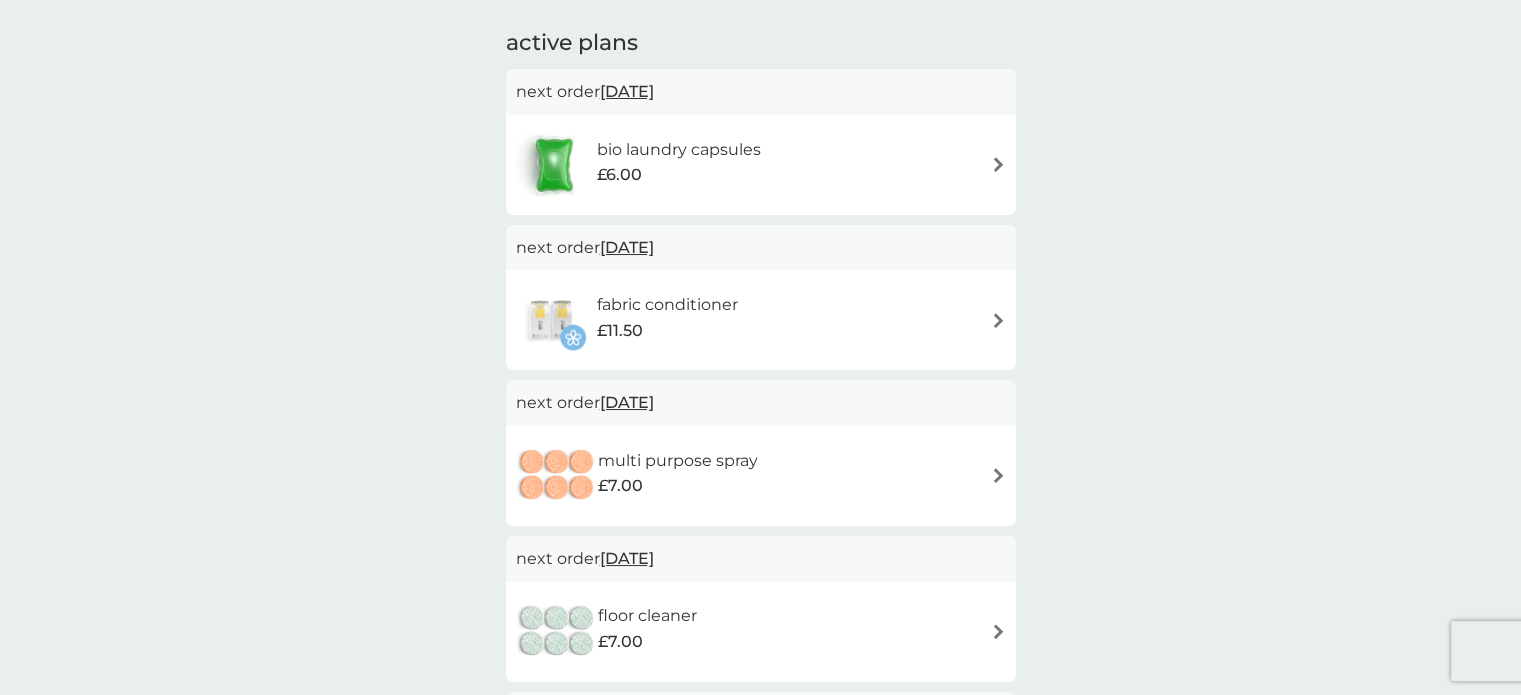 scroll, scrollTop: 315, scrollLeft: 0, axis: vertical 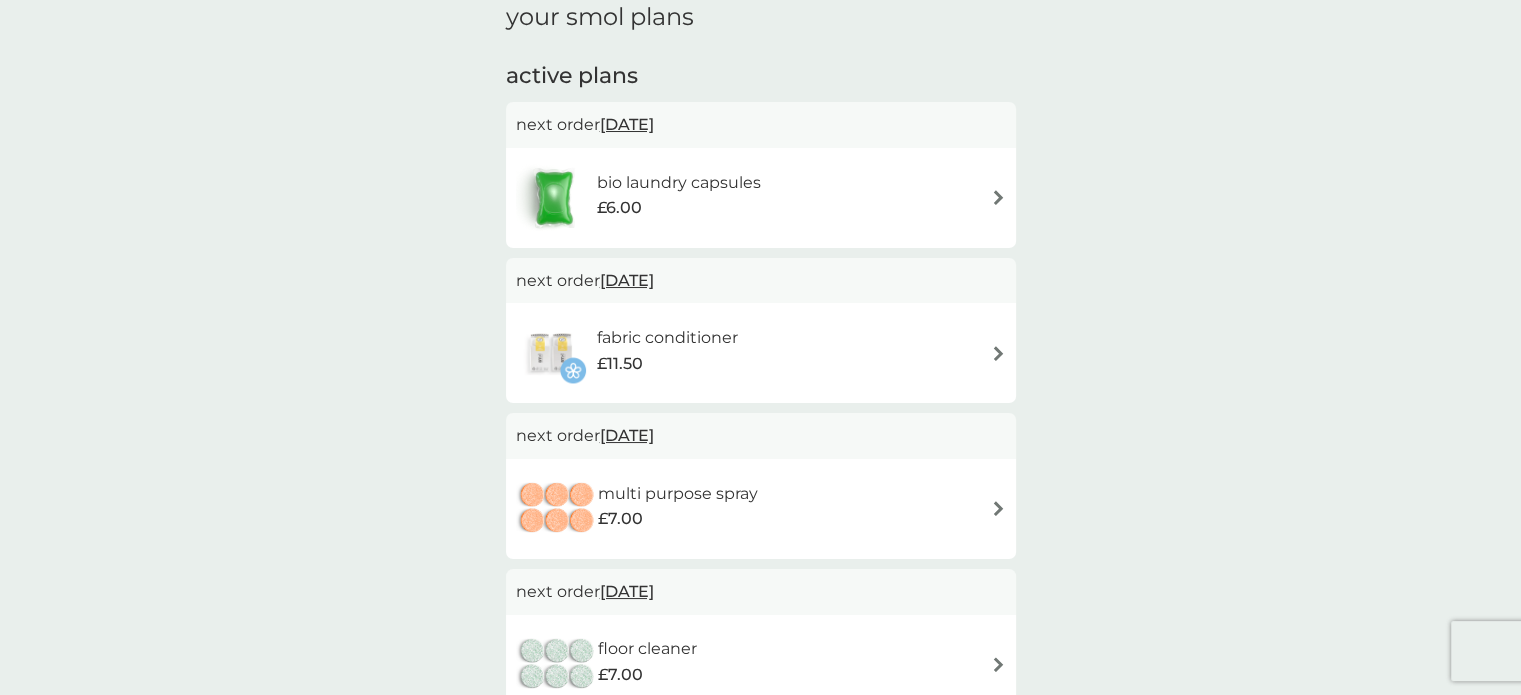 click at bounding box center (998, 197) 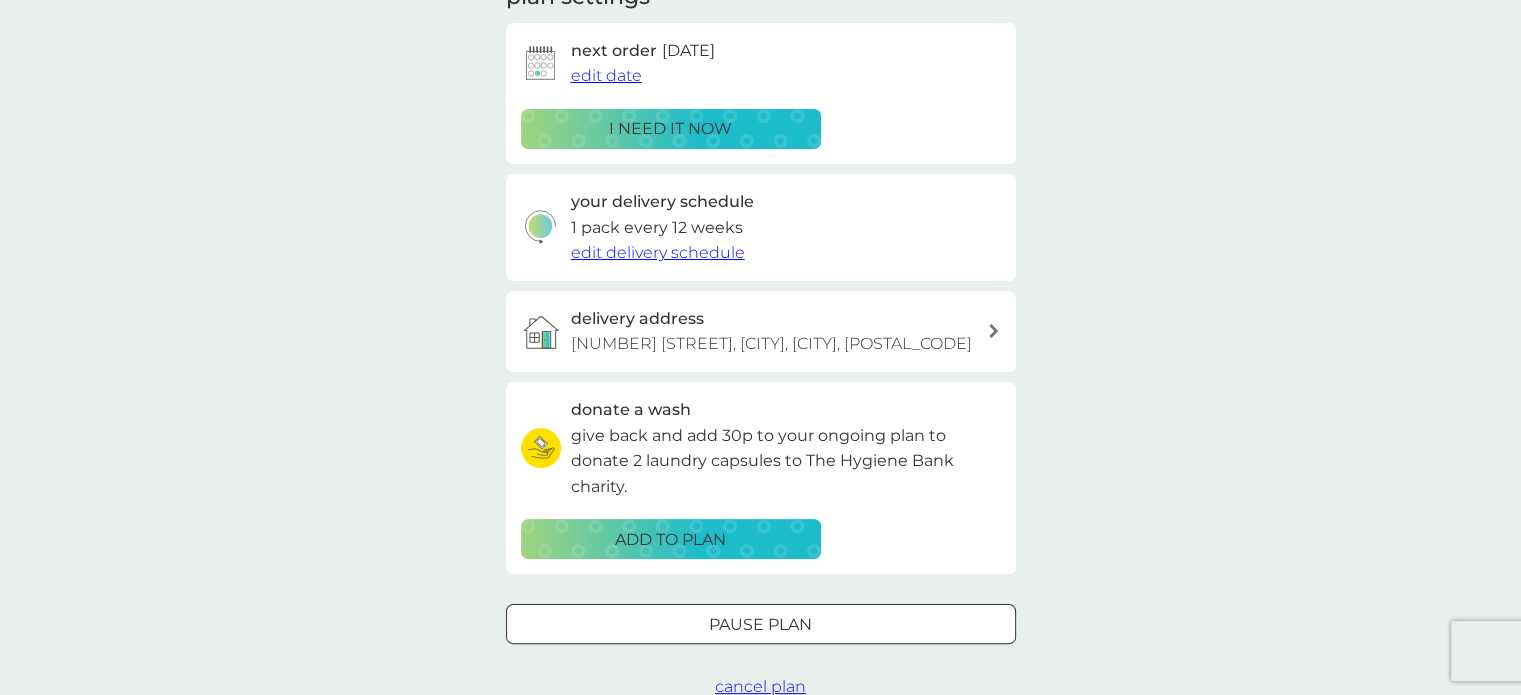 scroll, scrollTop: 0, scrollLeft: 0, axis: both 